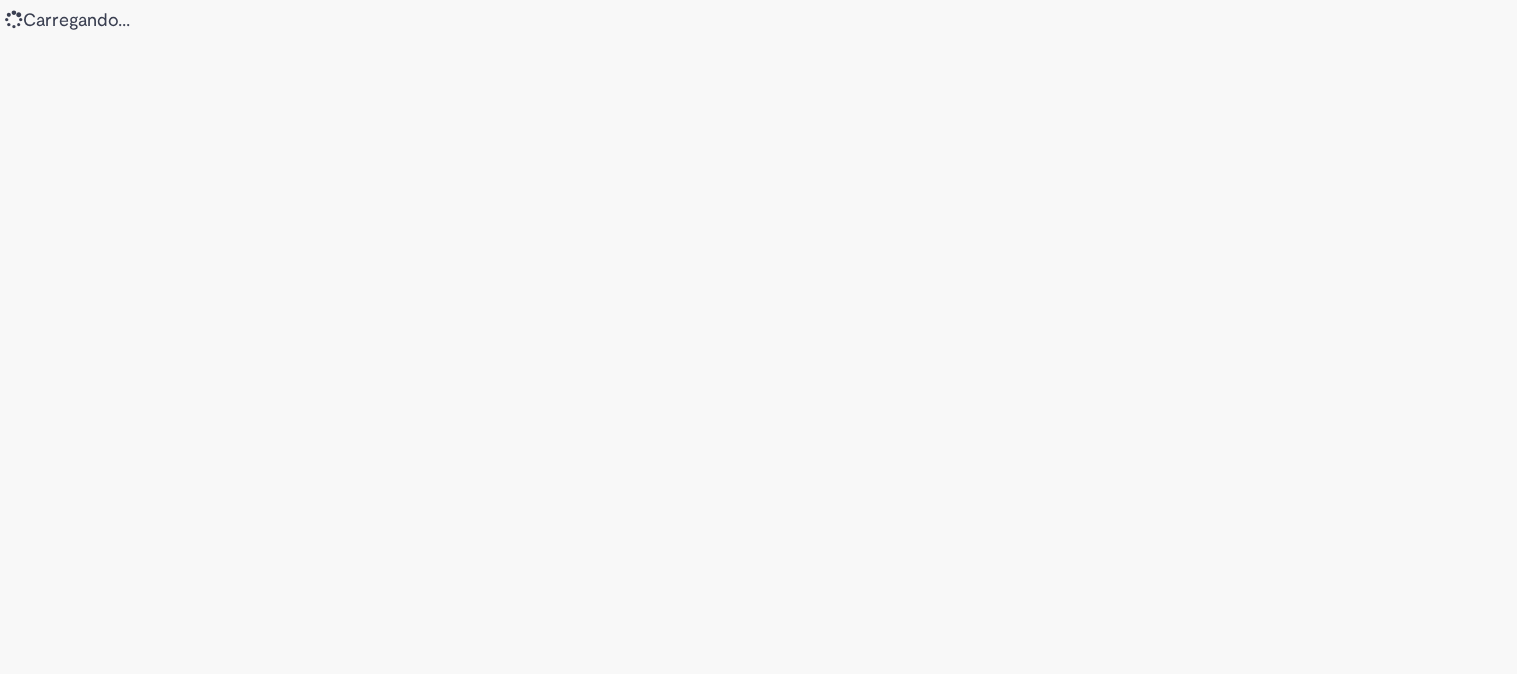scroll, scrollTop: 0, scrollLeft: 0, axis: both 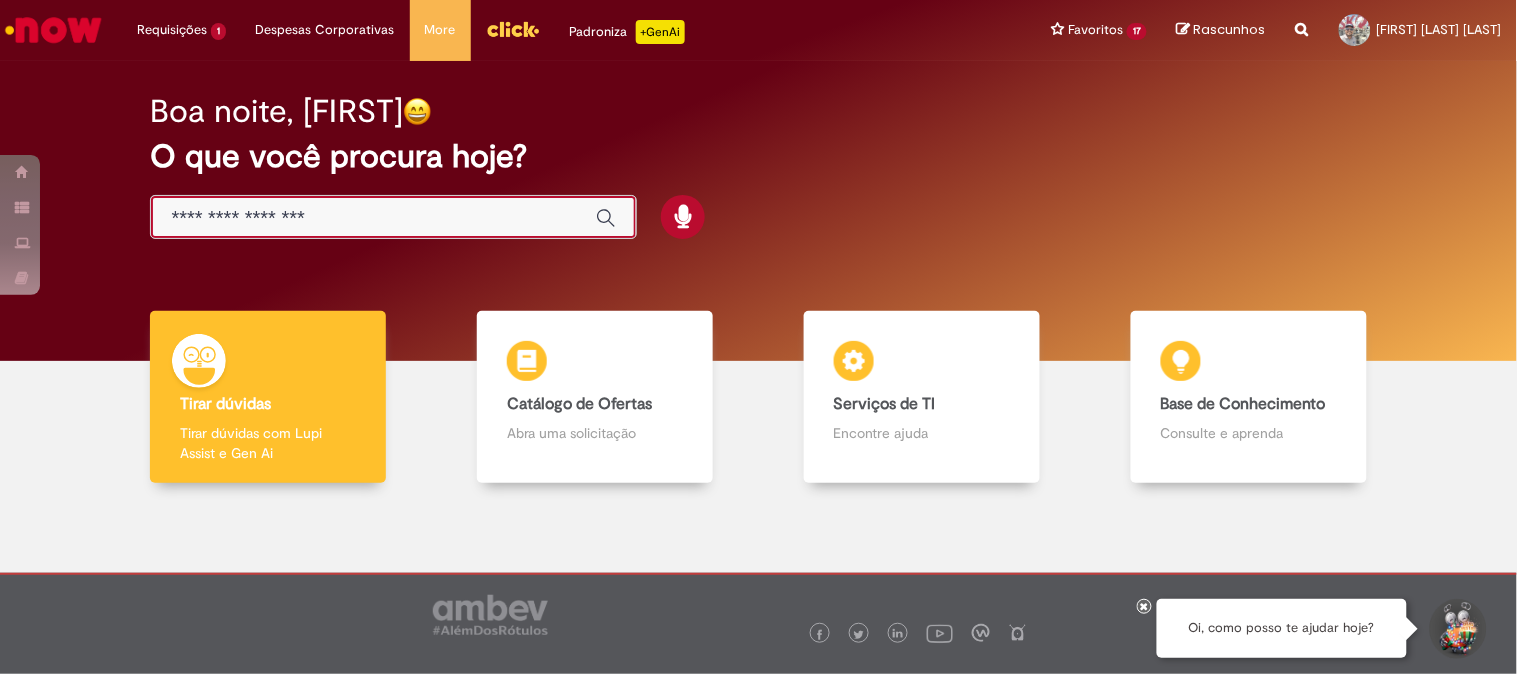 click at bounding box center (373, 218) 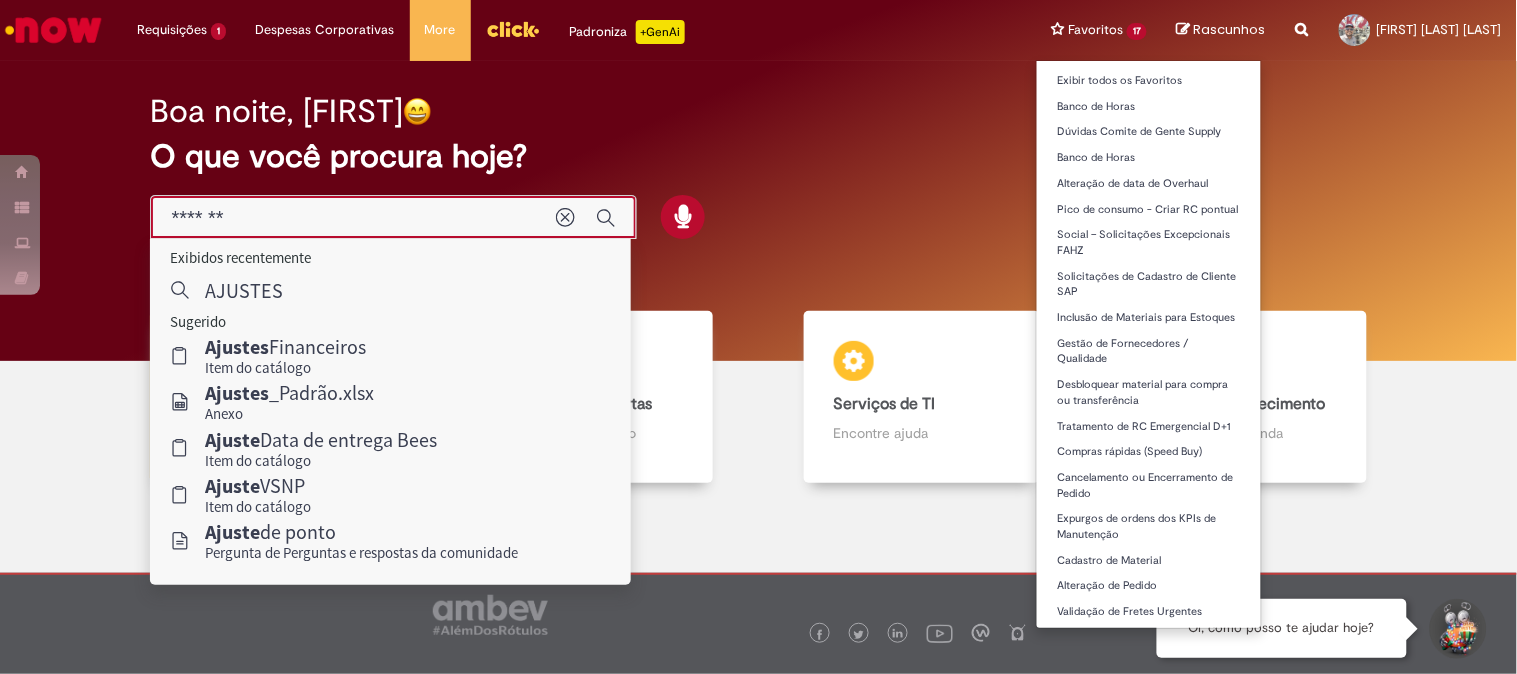 type on "*******" 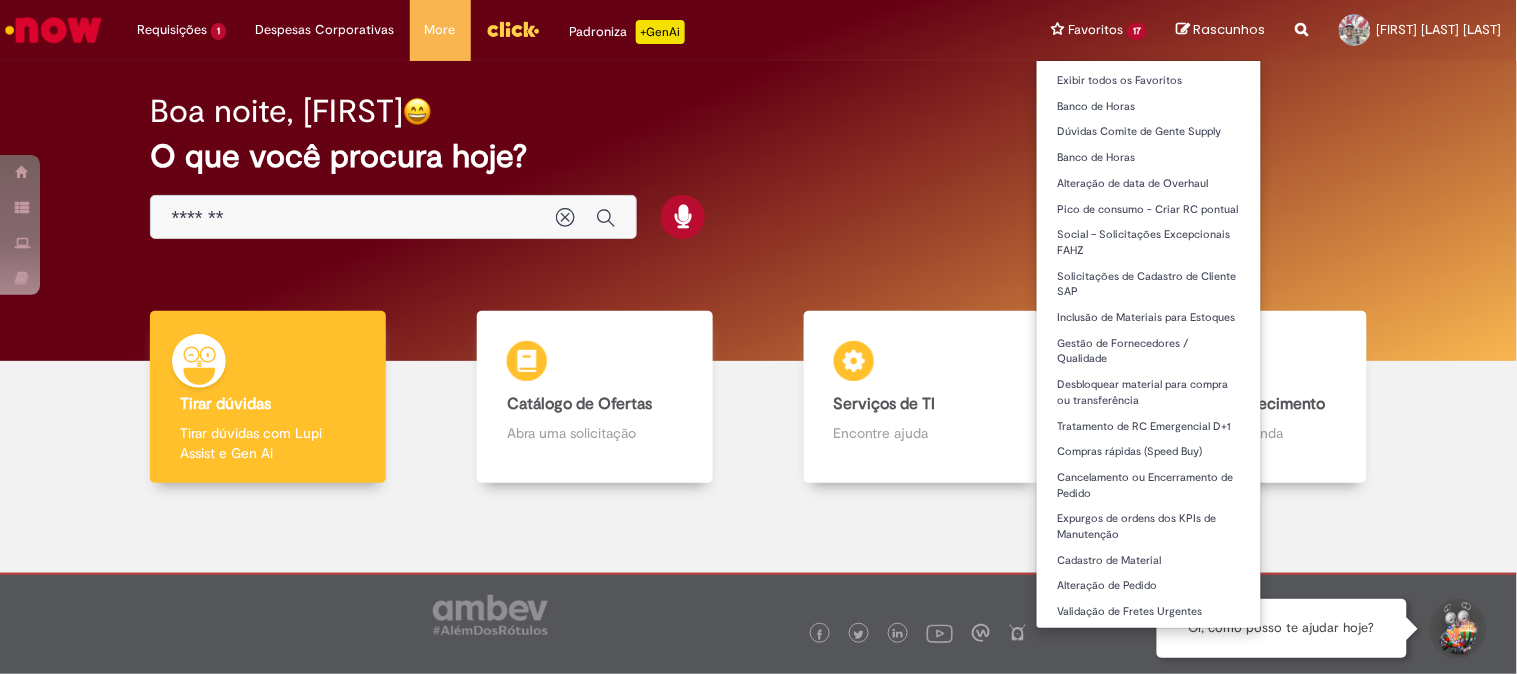 click on "Favoritos   17
Exibir todos os Favoritos
Banco de Horas
Dúvidas Comite de Gente Supply
Banco de Horas
Alteração de data de Overhaul
Pico de consumo - Criar RC pontual
Social – Solicitações Excepcionais FAHZ
Solicitações de Cadastro de Cliente SAP
Inclusão de Materiais para Estoques
Gestão de Fornecedores / Qualidade
Desbloquear material para compra ou transferência
Tratamento de RC Emergencial D+1
Compras rápidas (Speed Buy)
Cancelamento ou Encerramento de Pedido
Expurgos de ordens dos KPIs de Manutenção
Cadastro de Material
Alteração de Pedido
Validação de Fretes Urgentes" at bounding box center [1099, 30] 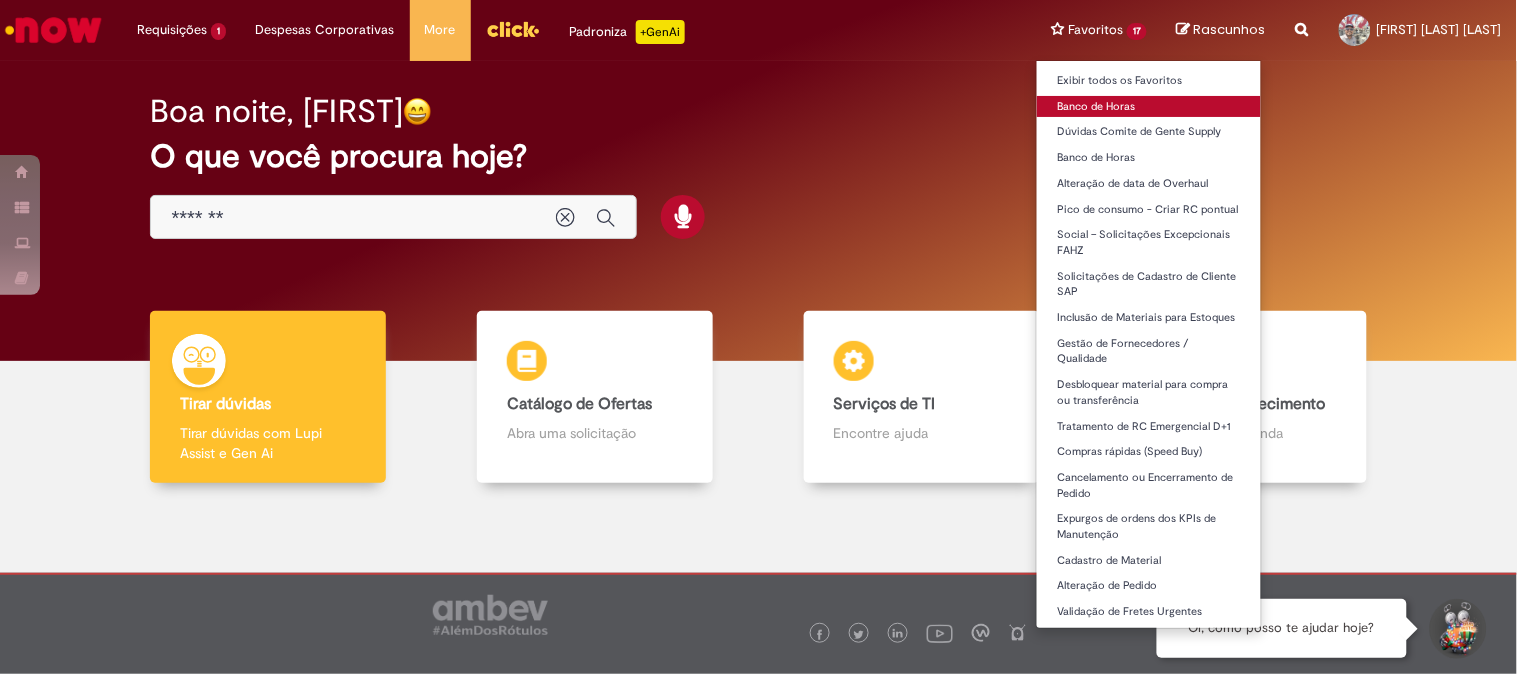 click on "Banco de Horas" at bounding box center (1149, 107) 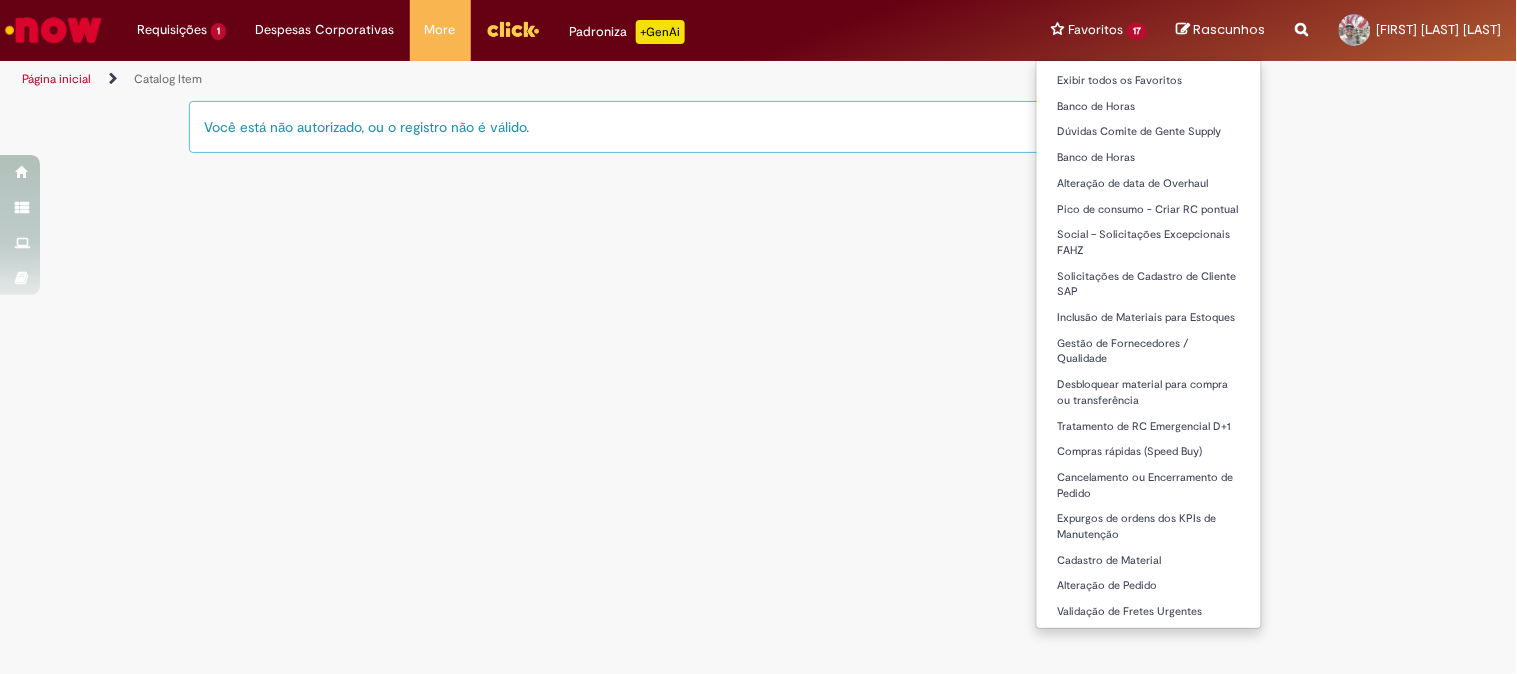 click on "Favoritos   17
Exibir todos os Favoritos
Banco de Horas
Dúvidas Comite de Gente Supply
Banco de Horas
Alteração de data de Overhaul
Pico de consumo - Criar RC pontual
Social – Solicitações Excepcionais FAHZ
Solicitações de Cadastro de Cliente SAP
Inclusão de Materiais para Estoques
Gestão de Fornecedores / Qualidade
Desbloquear material para compra ou transferência
Tratamento de RC Emergencial D+1
Compras rápidas (Speed Buy)
Cancelamento ou Encerramento de Pedido
Expurgos de ordens dos KPIs de Manutenção
Cadastro de Material
Alteração de Pedido
Validação de Fretes Urgentes" at bounding box center [1099, 30] 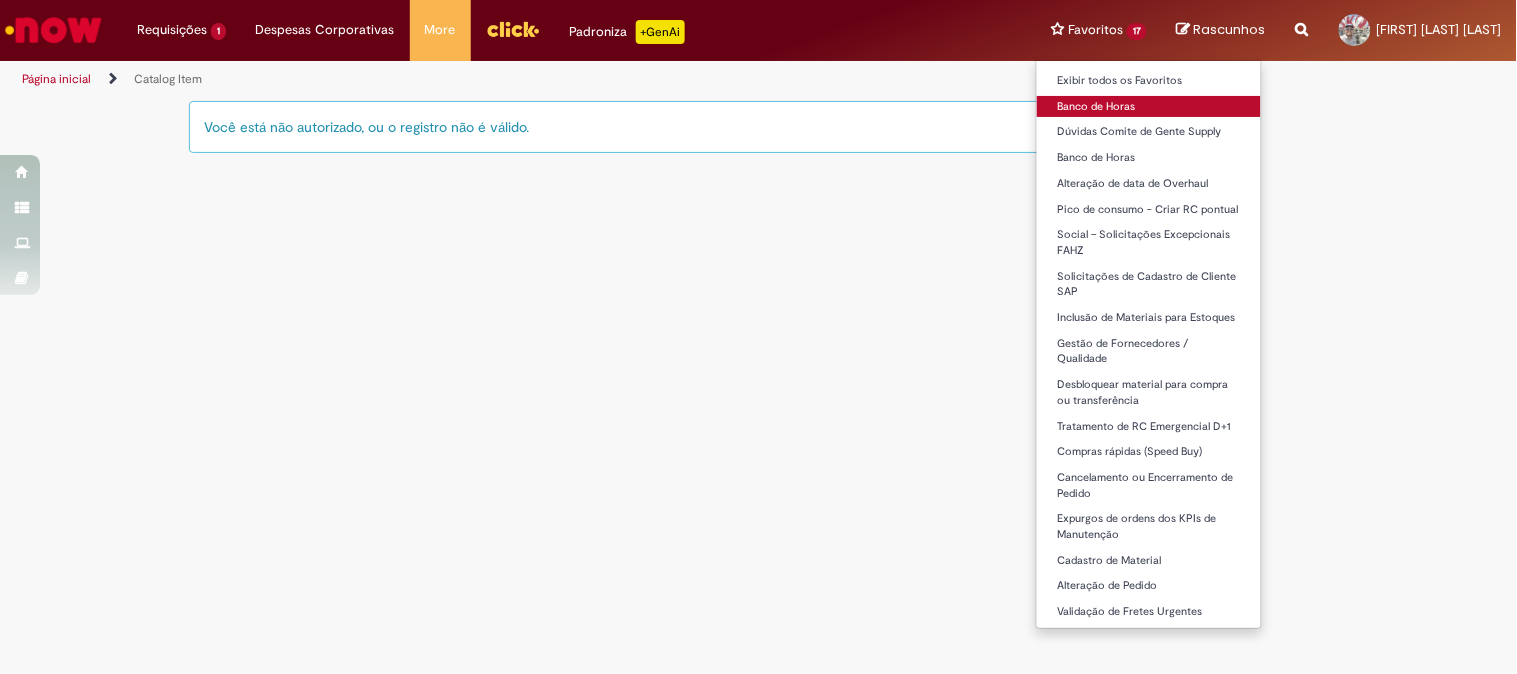 click on "Banco de Horas" at bounding box center (1149, 107) 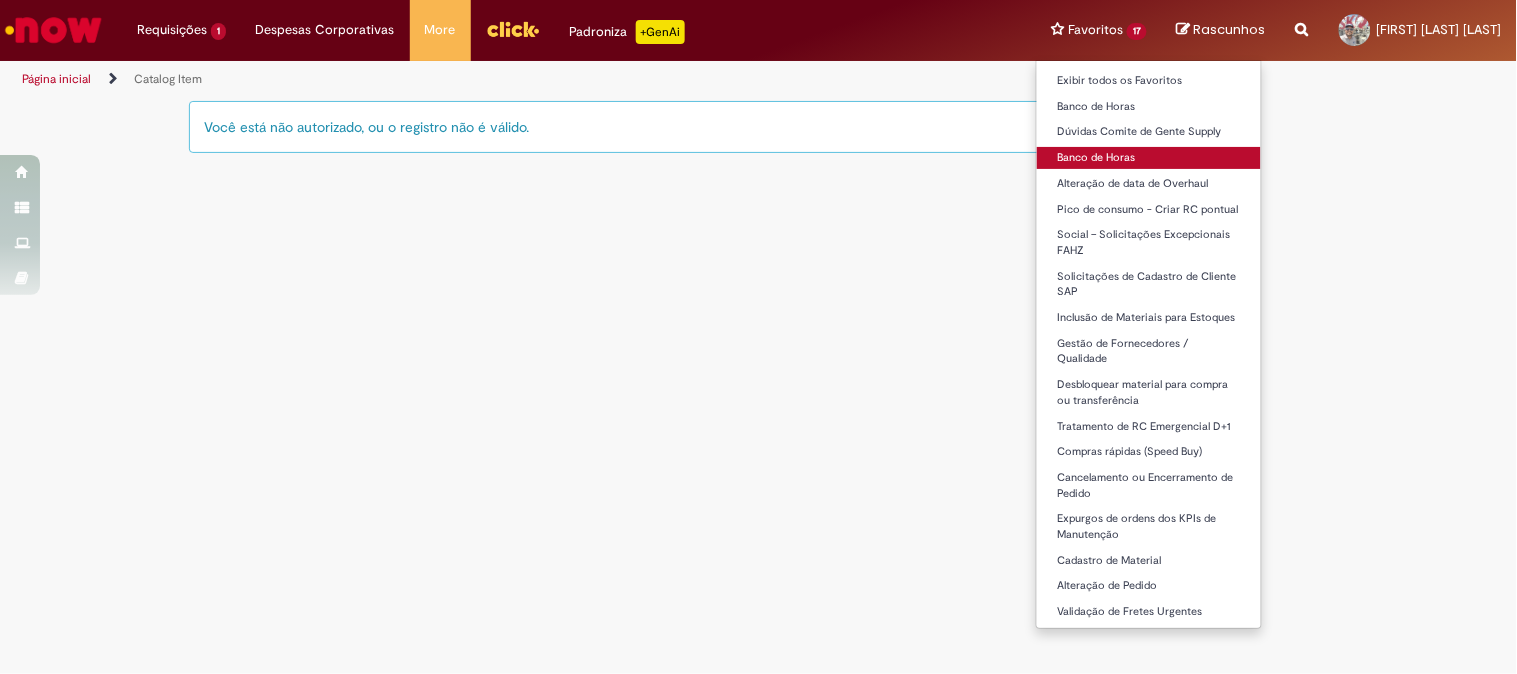 click on "Banco de Horas" at bounding box center [1149, 158] 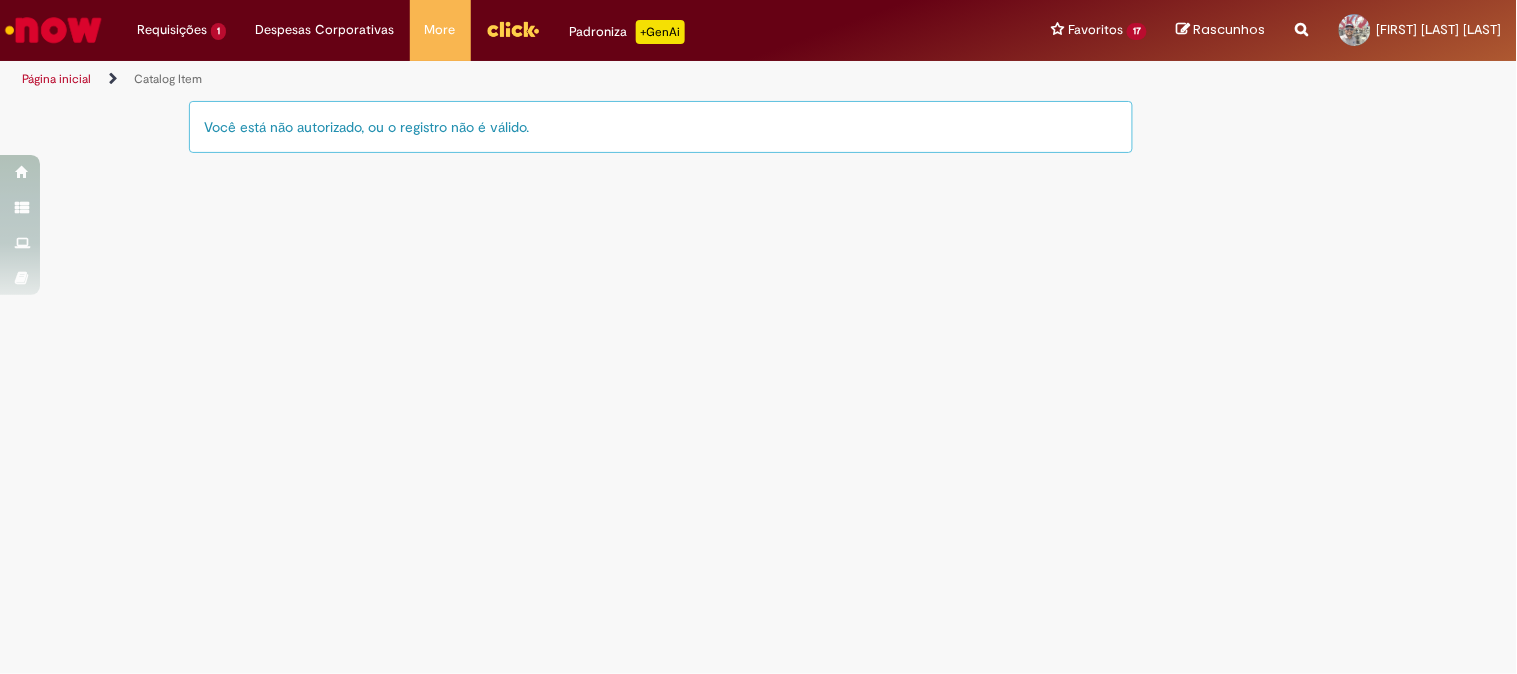 click on "Catalog Item
Tire dúvidas com LupiAssist    +GenAI
Oi! Eu sou LupiAssist, uma Inteligência Artificial Generativa em constante aprendizado   Meu conteúdo é monitorado para trazer uma melhor experiência
Dúvidas comuns:
Só mais um instante, estou consultando nossas bases de conhecimento  e escrevendo a melhor resposta pra você!
Title
Lorem ipsum dolor sit amet    Fazer uma nova pergunta
Gerei esta resposta utilizando IA Generativa em conjunto com os nossos padrões. Em caso de divergência, os documentos oficiais prevalecerão.
Saiba mais em:
Ou ligue para:
E aí, te ajudei?
Sim, obrigado!" at bounding box center [758, 386] 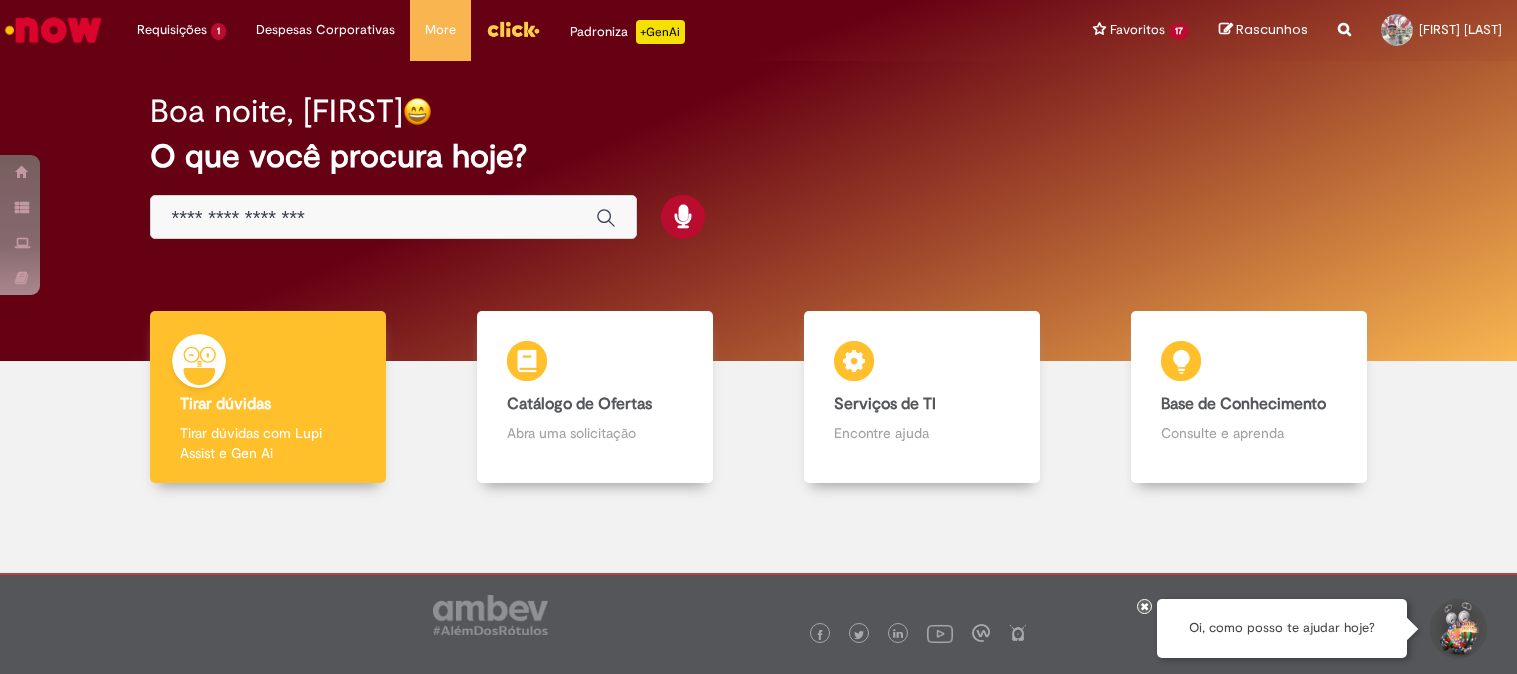 scroll, scrollTop: 0, scrollLeft: 0, axis: both 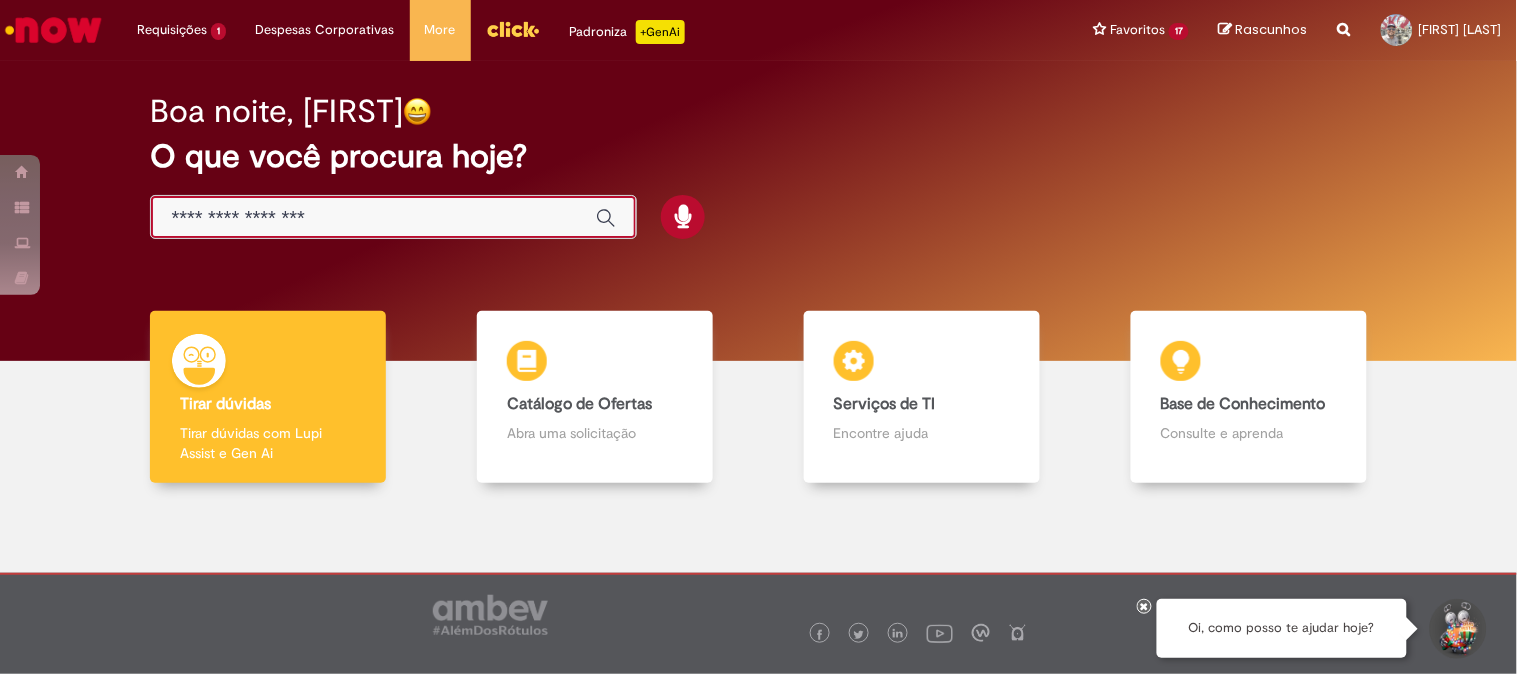 click at bounding box center [373, 218] 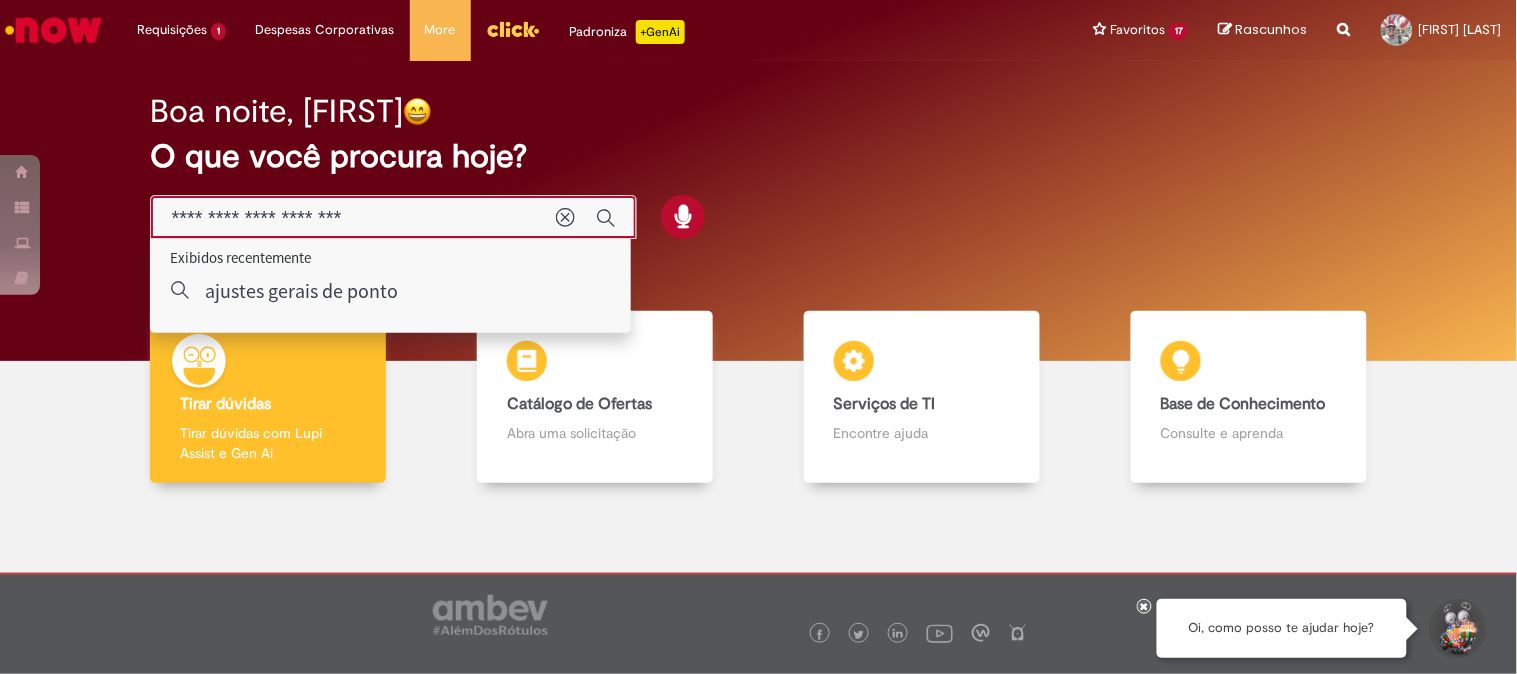 type on "**********" 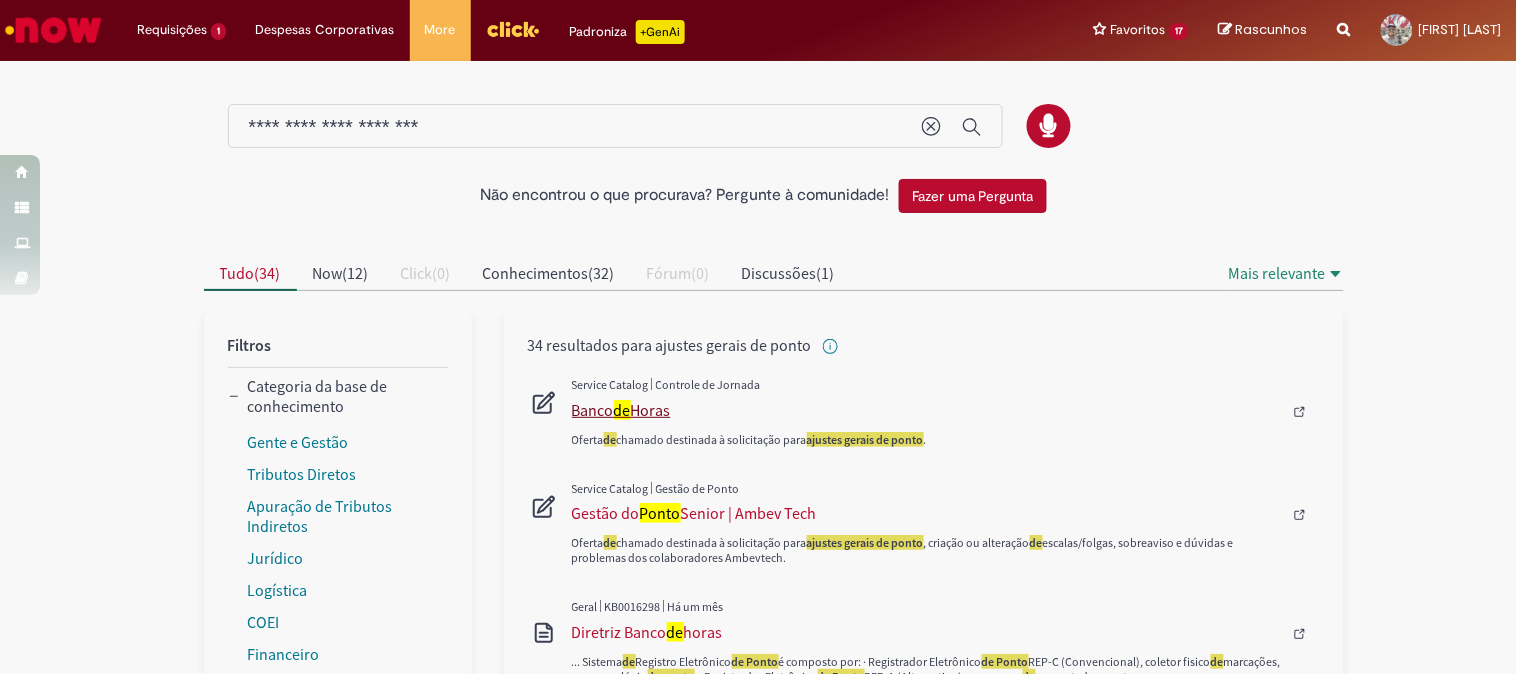 click on "Banco  de  Horas" at bounding box center (927, 410) 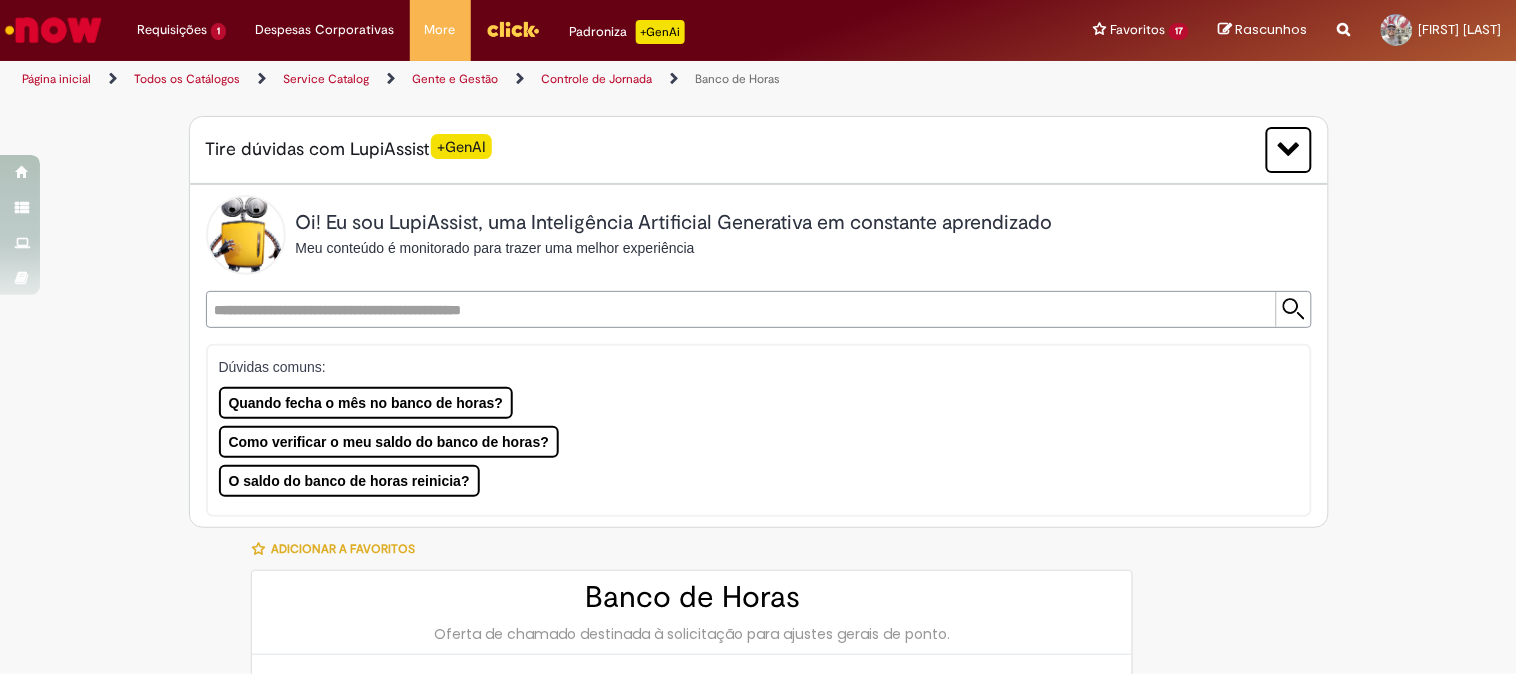 type on "********" 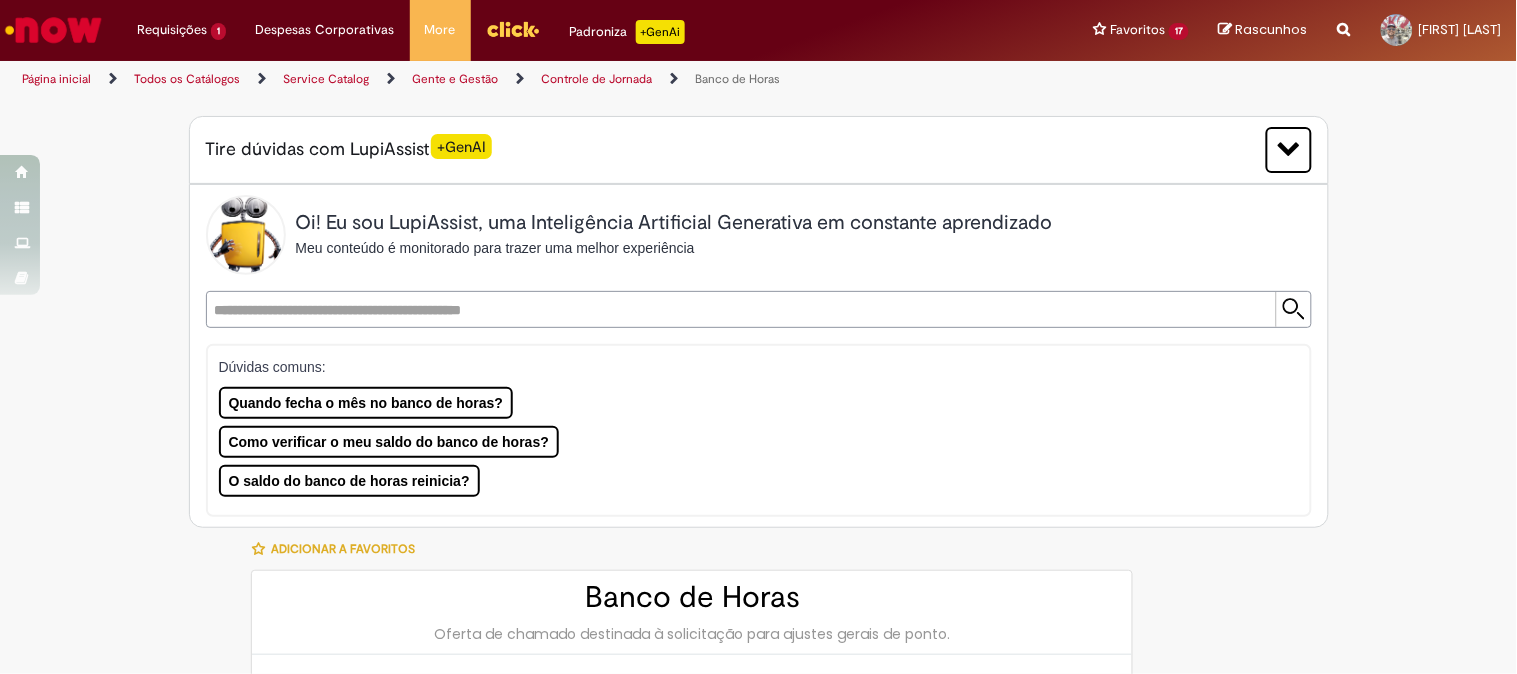 type on "**********" 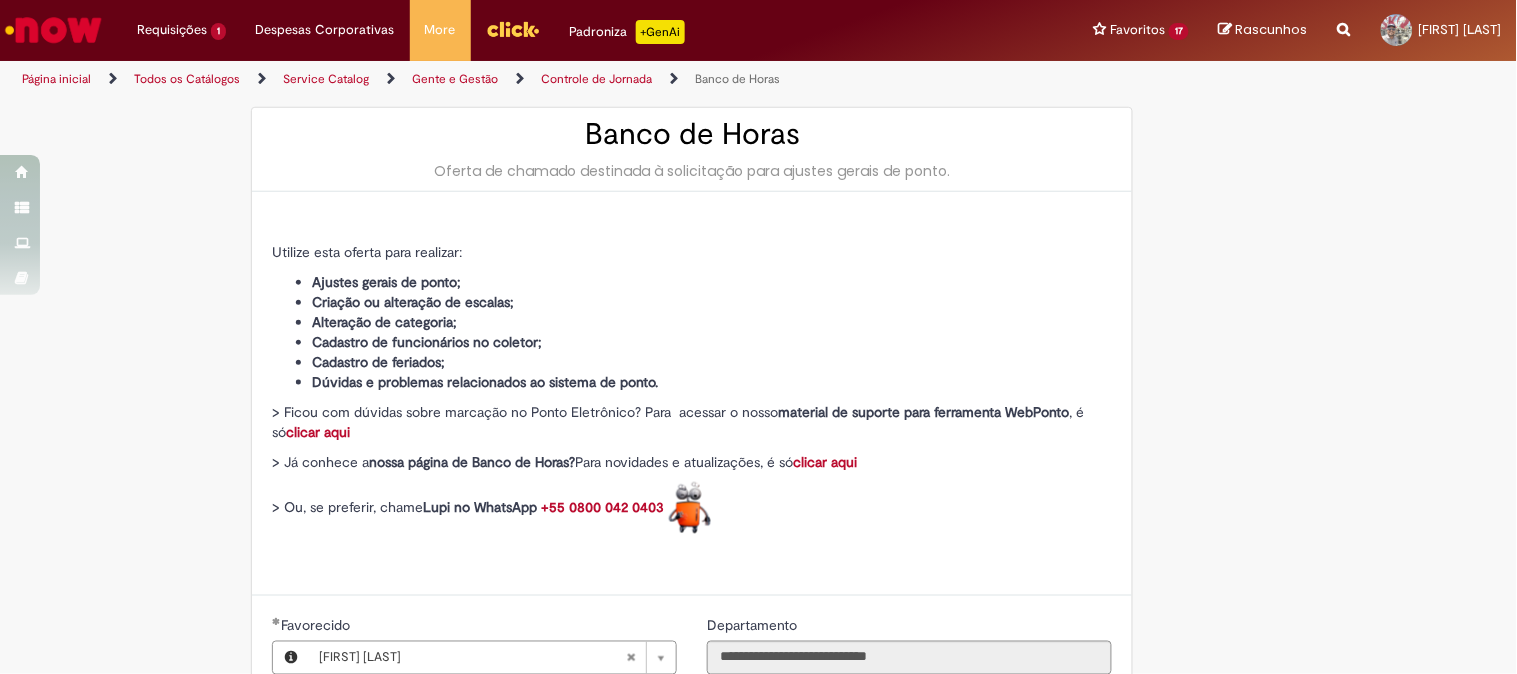 scroll, scrollTop: 277, scrollLeft: 0, axis: vertical 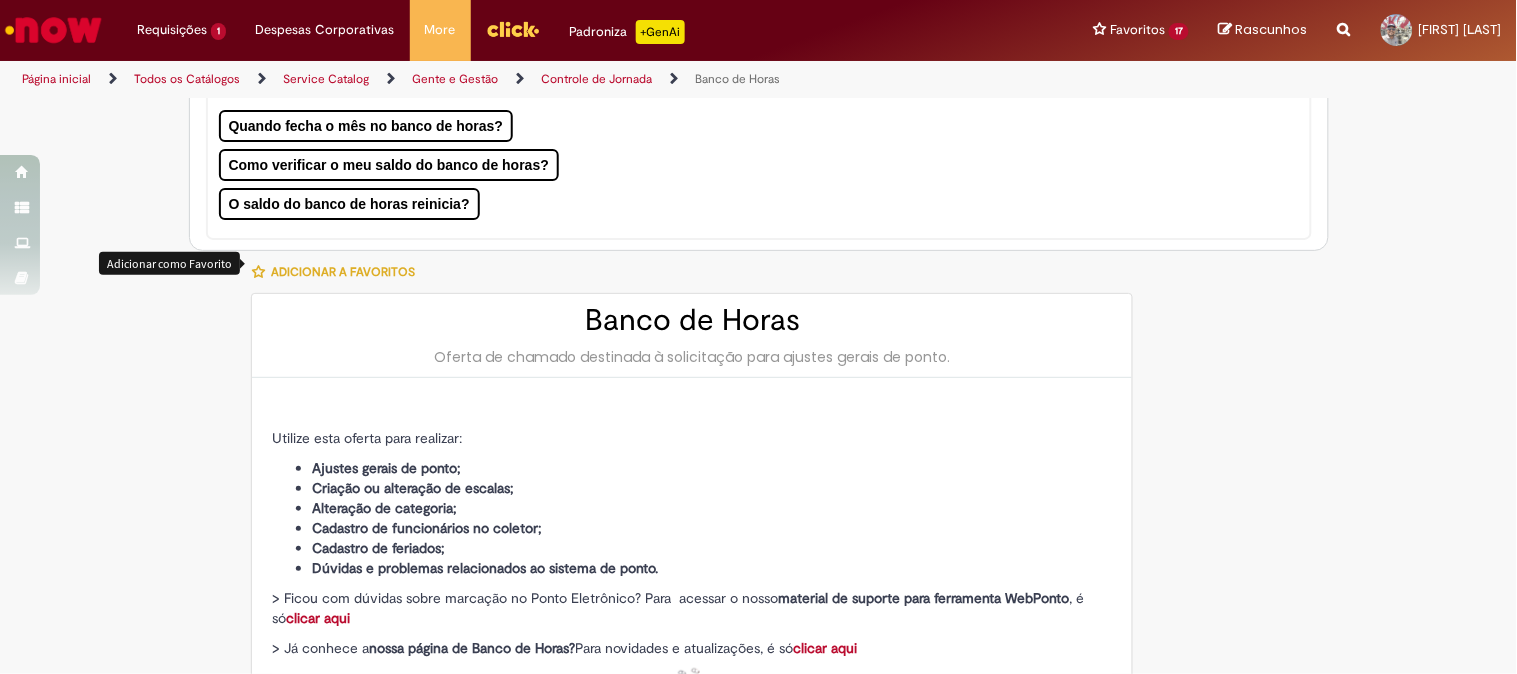 click at bounding box center (258, 272) 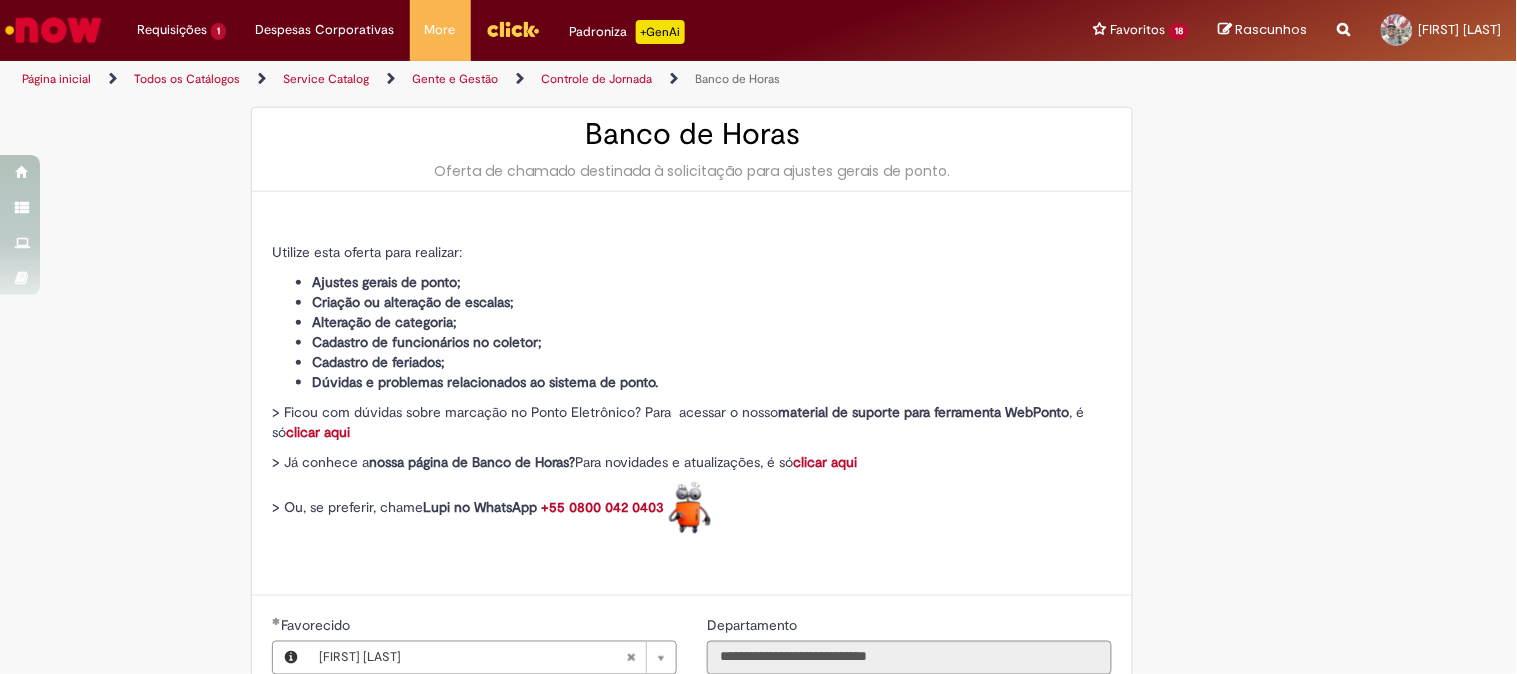 scroll, scrollTop: 555, scrollLeft: 0, axis: vertical 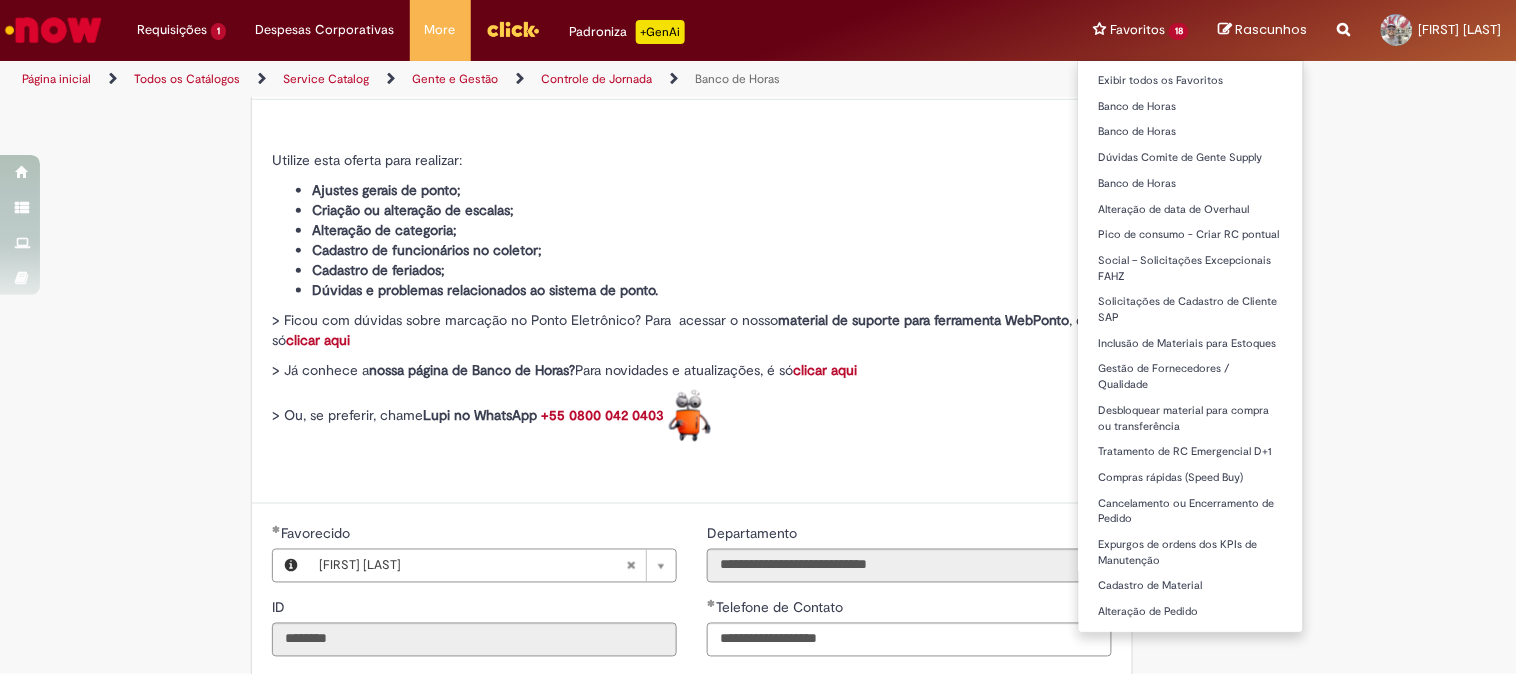 click on "Favoritos   18
Exibir todos os Favoritos
Banco de Horas
Banco de Horas
Dúvidas Comite de Gente Supply
Banco de Horas
Alteração de data de Overhaul
Pico de consumo - Criar RC pontual
Social – Solicitações Excepcionais FAHZ
Solicitações de Cadastro de Cliente SAP
Inclusão de Materiais para Estoques
Gestão de Fornecedores / Qualidade
Desbloquear material para compra ou transferência
Tratamento de RC Emergencial D+1
Compras rápidas (Speed Buy)
Cancelamento ou Encerramento de Pedido
Expurgos de ordens dos KPIs de Manutenção
Cadastro de Material
Alteração de Pedido
Validação de Fretes Urgentes" at bounding box center (1141, 30) 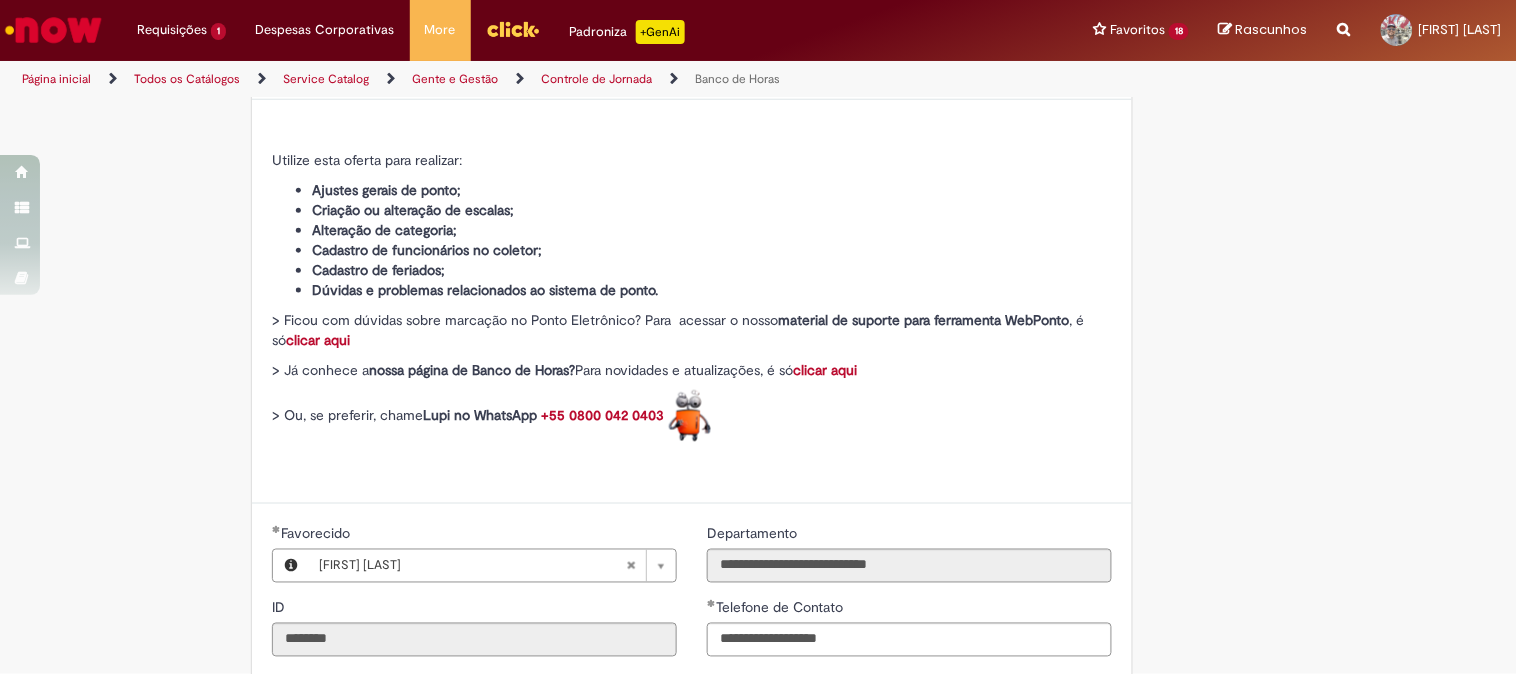 drag, startPoint x: 1112, startPoint y: 110, endPoint x: 877, endPoint y: 143, distance: 237.30571 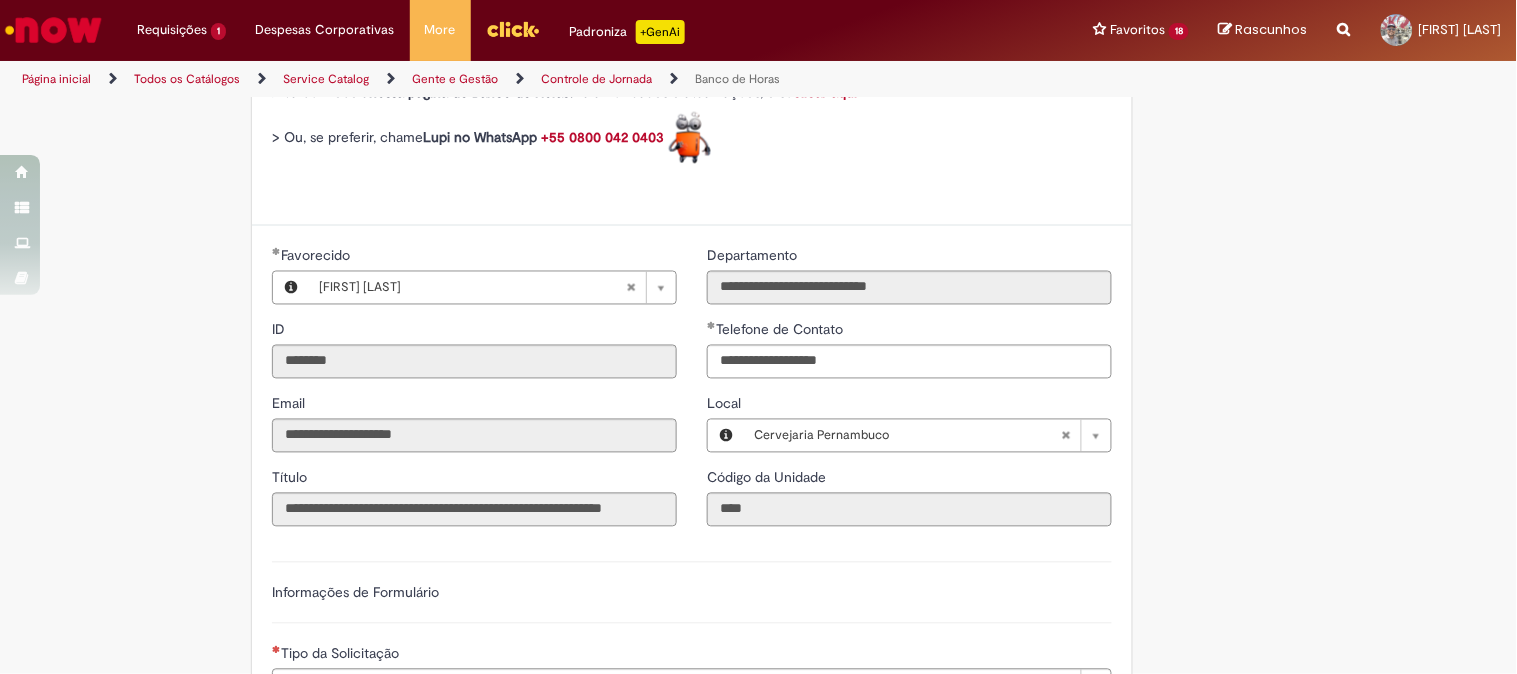 scroll, scrollTop: 1111, scrollLeft: 0, axis: vertical 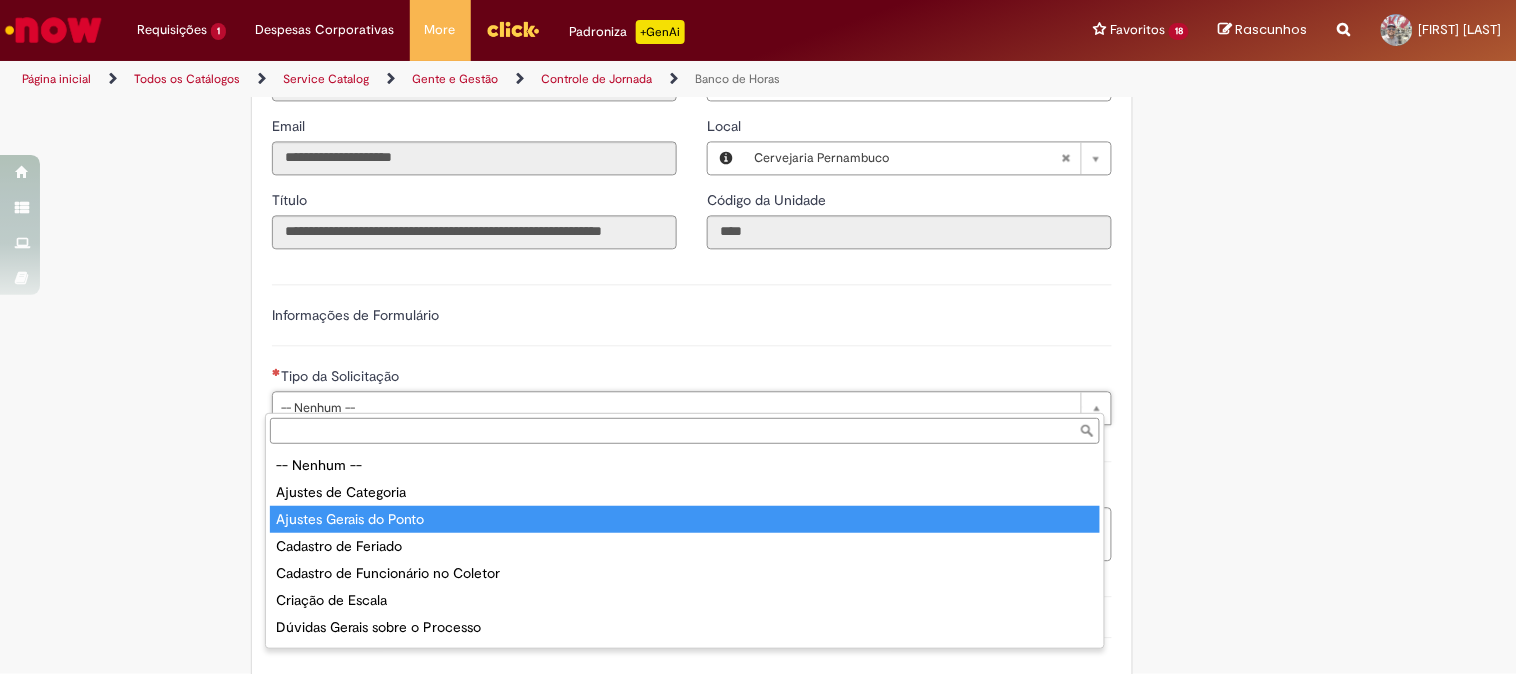 type on "**********" 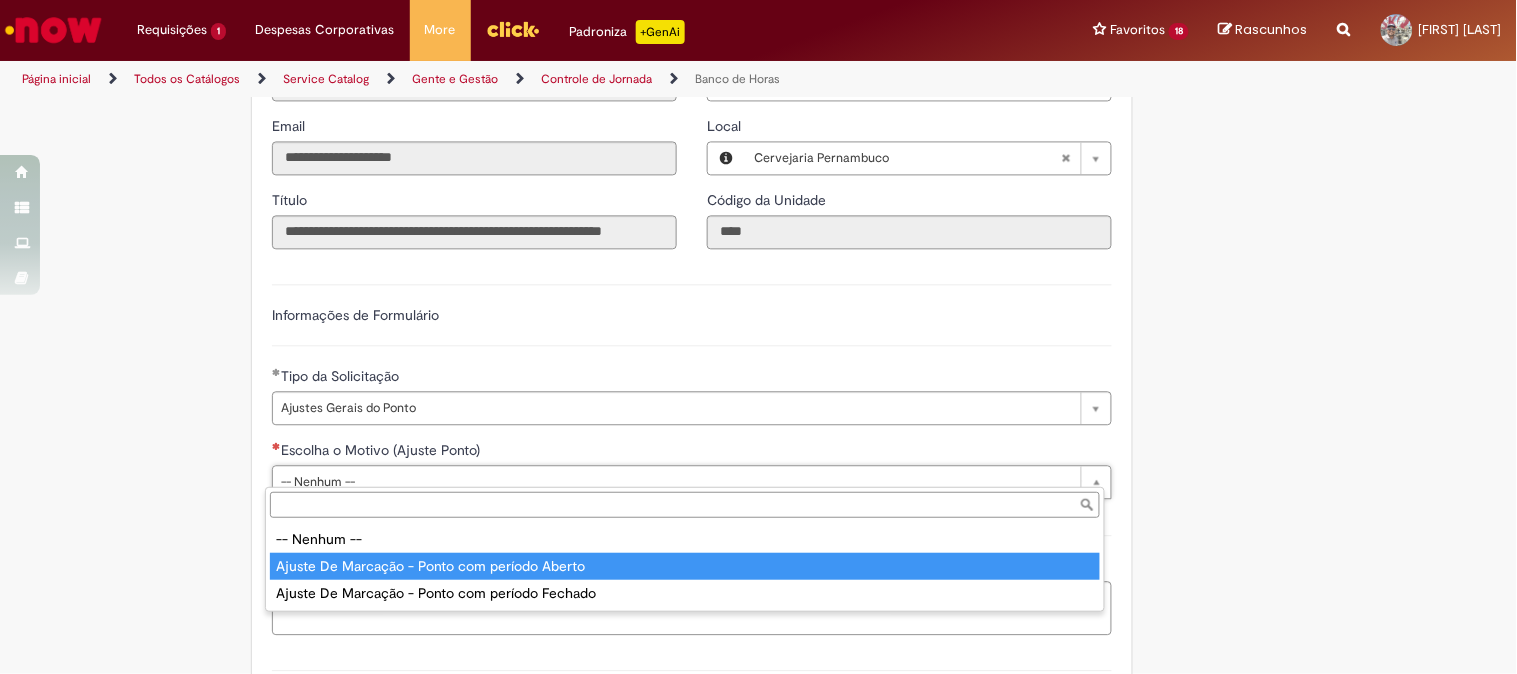 type on "**********" 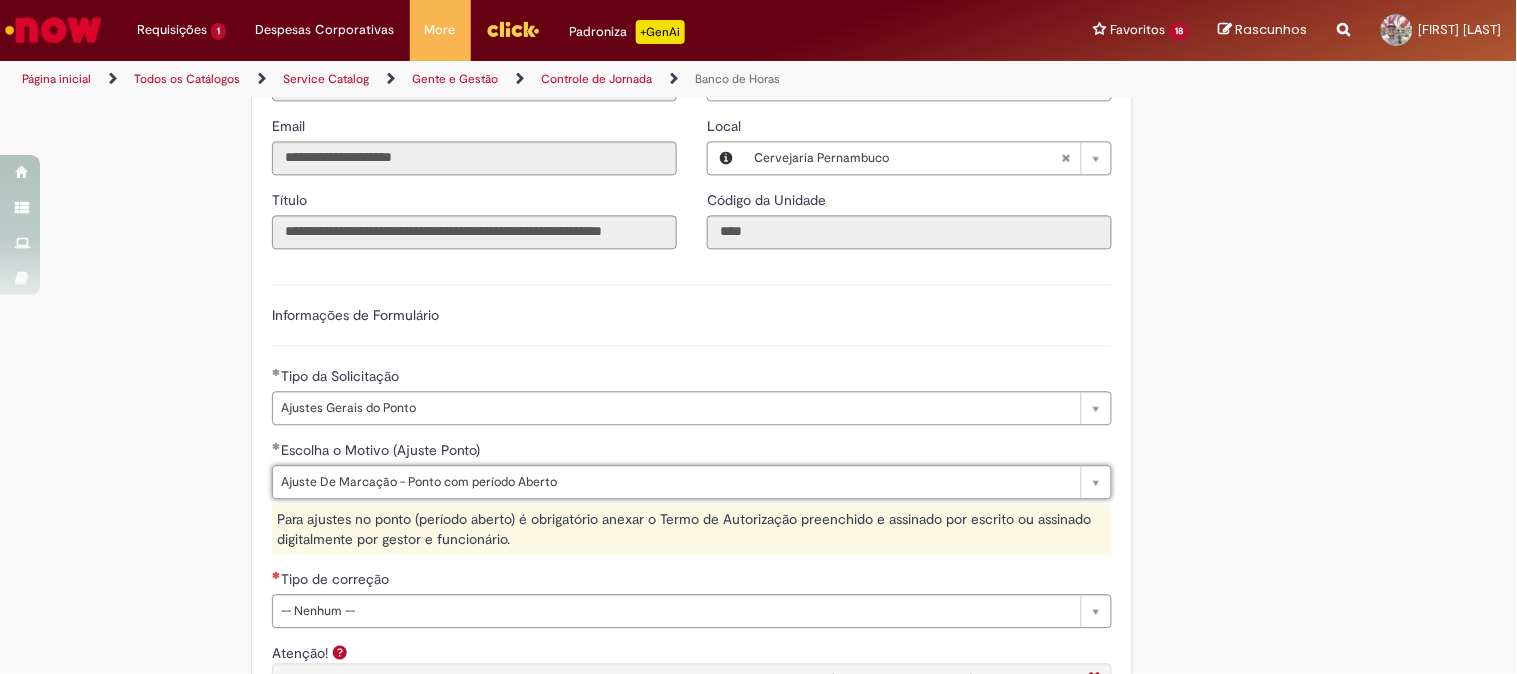 scroll, scrollTop: 1296, scrollLeft: 0, axis: vertical 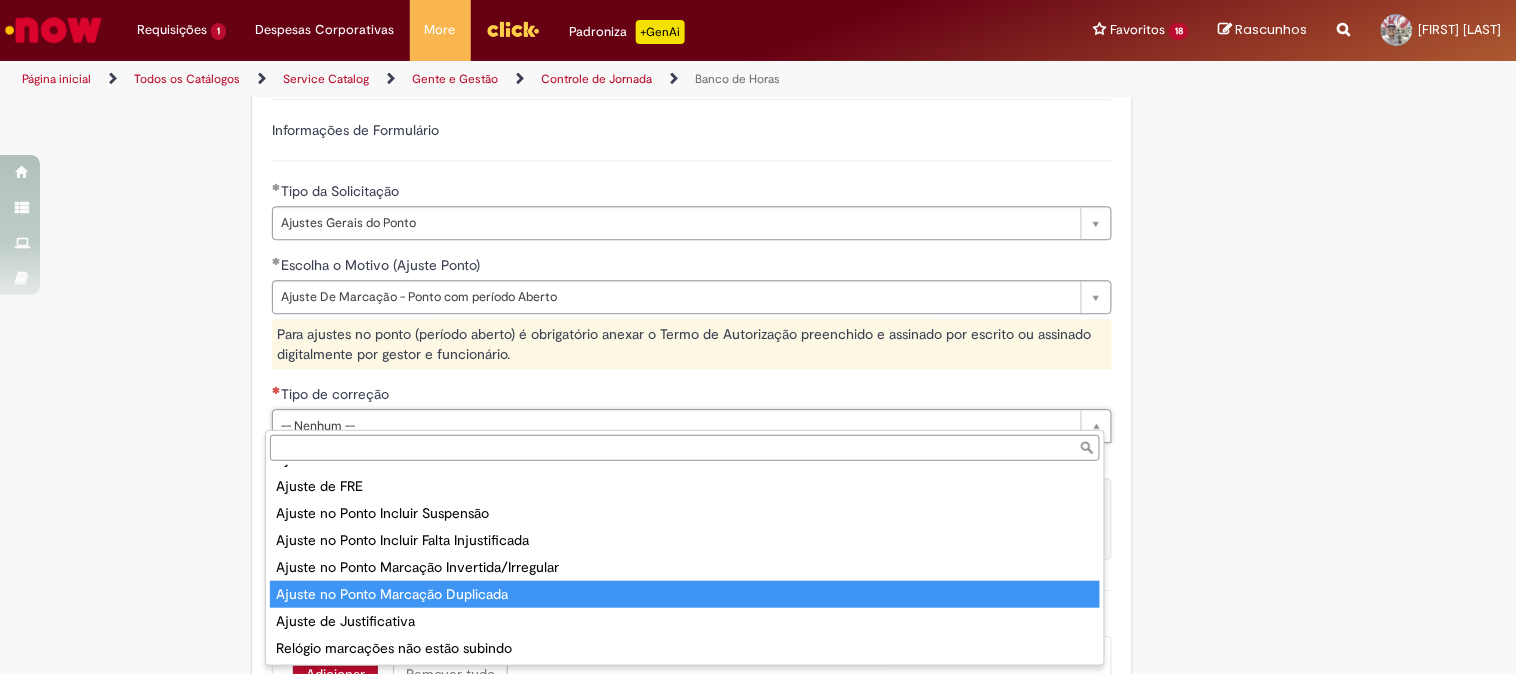 type on "**********" 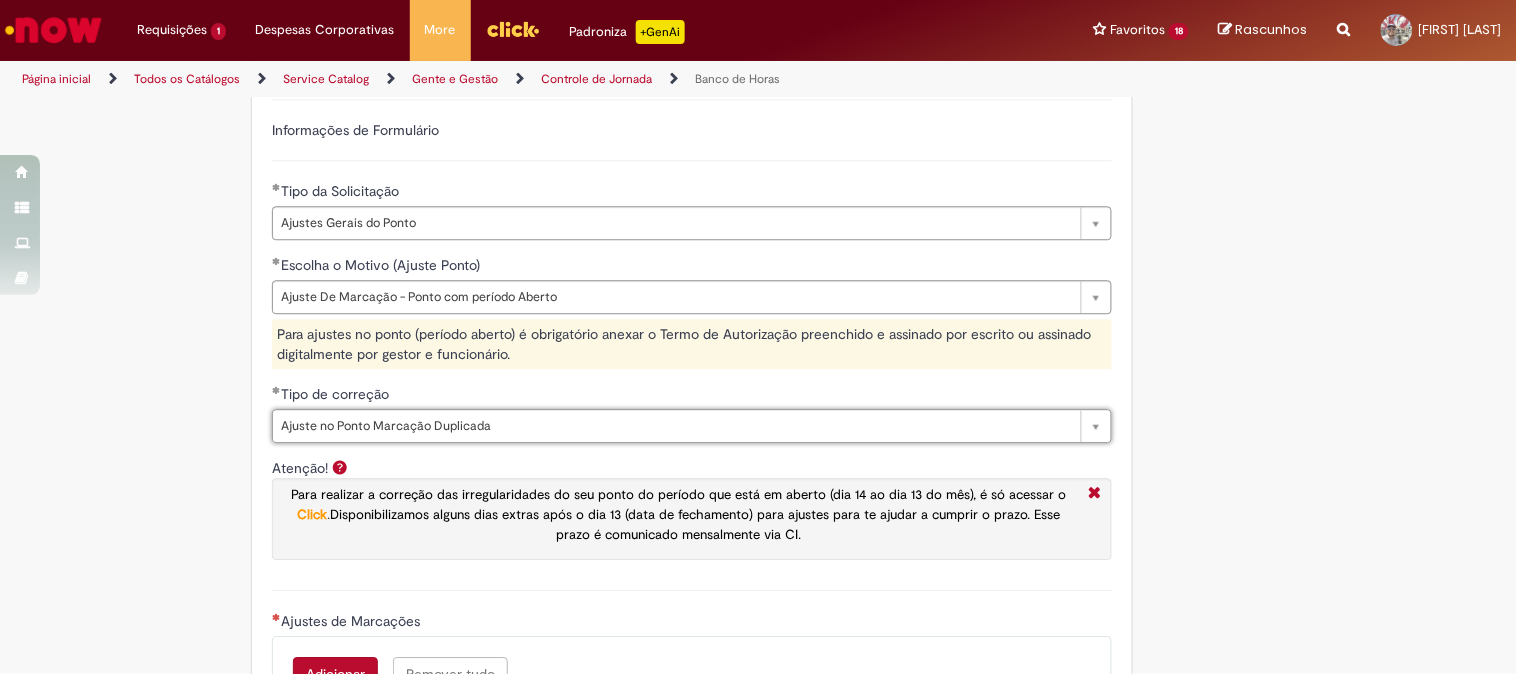 scroll, scrollTop: 1481, scrollLeft: 0, axis: vertical 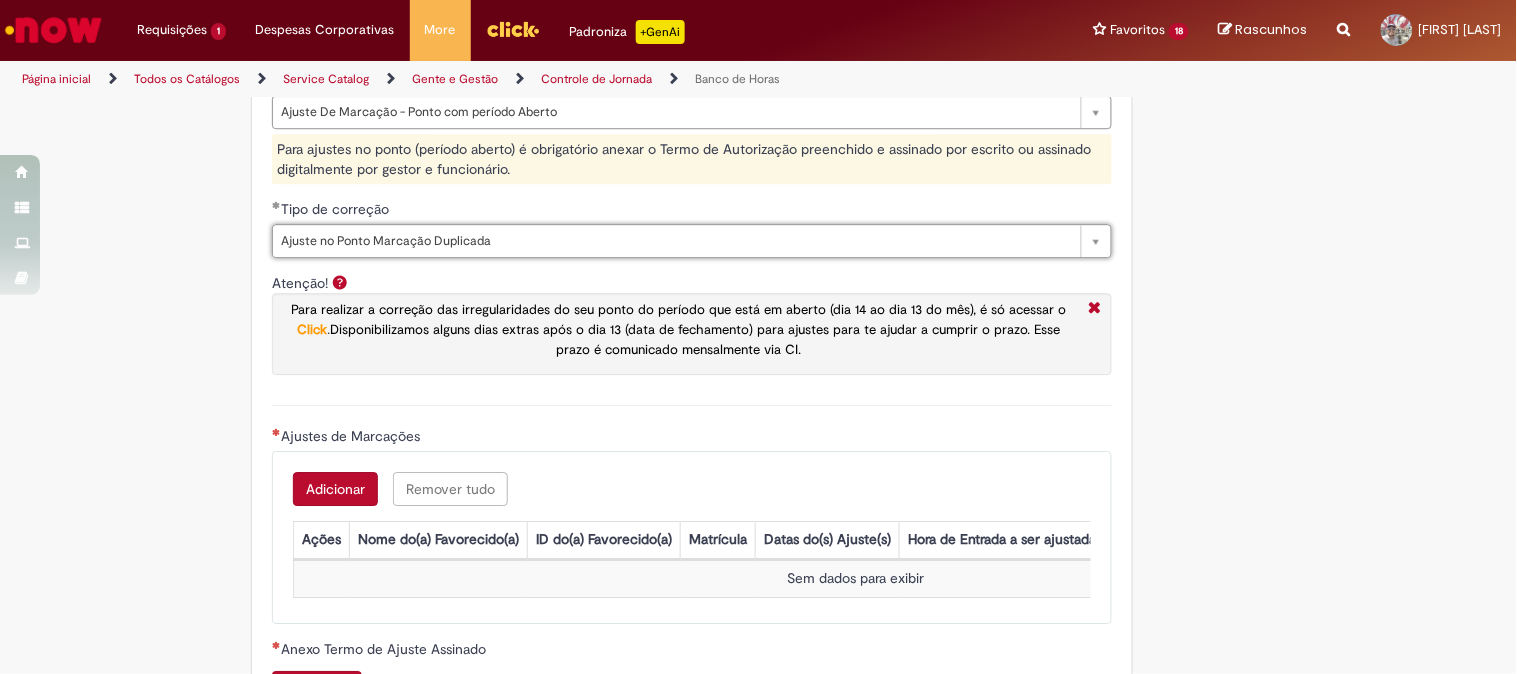 click on "Adicionar" at bounding box center (335, 489) 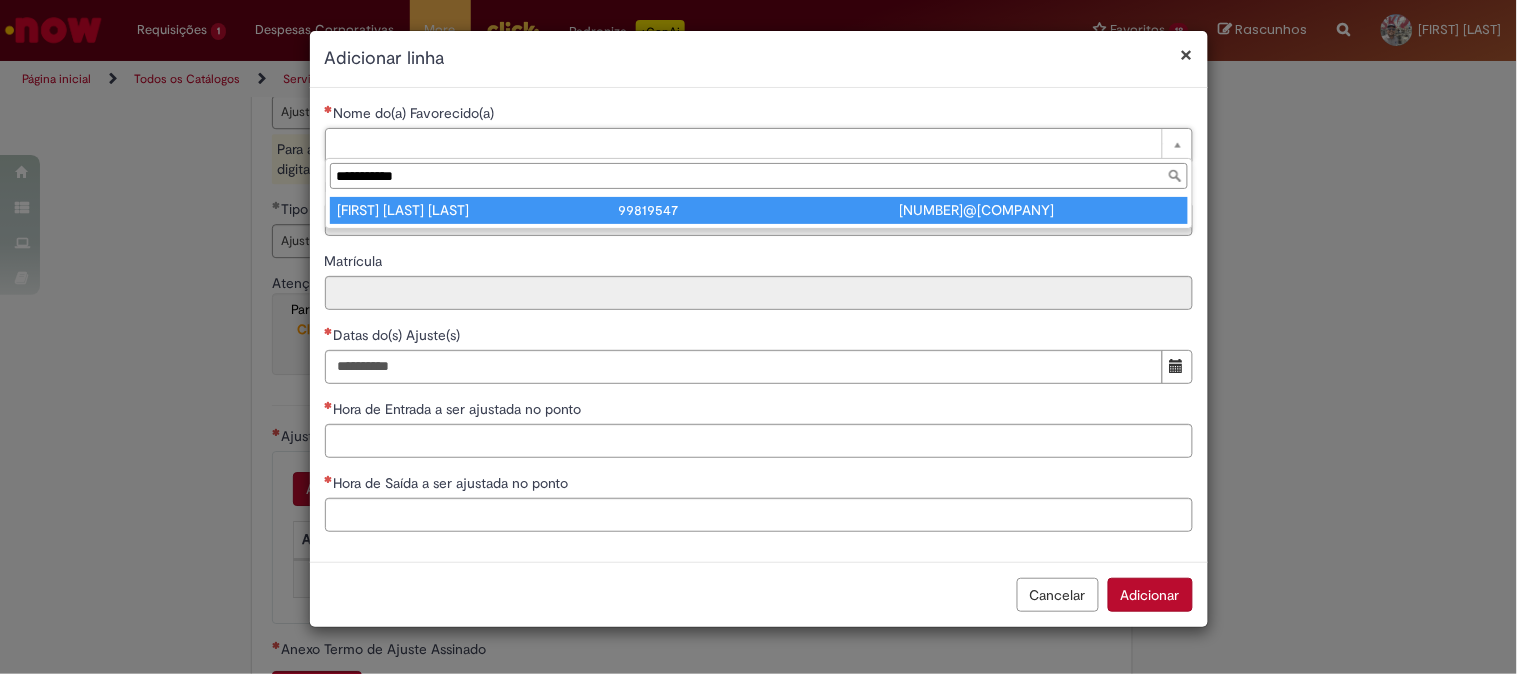 type on "**********" 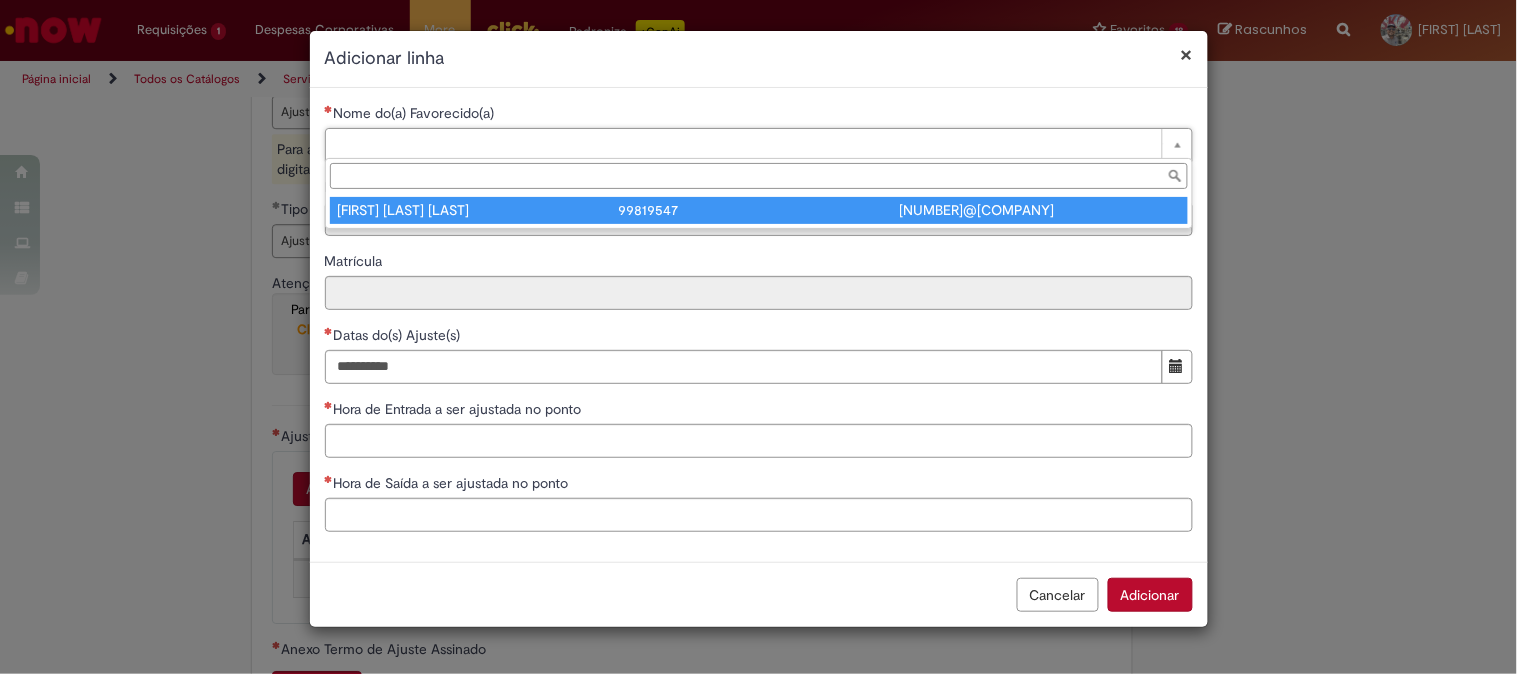 type on "********" 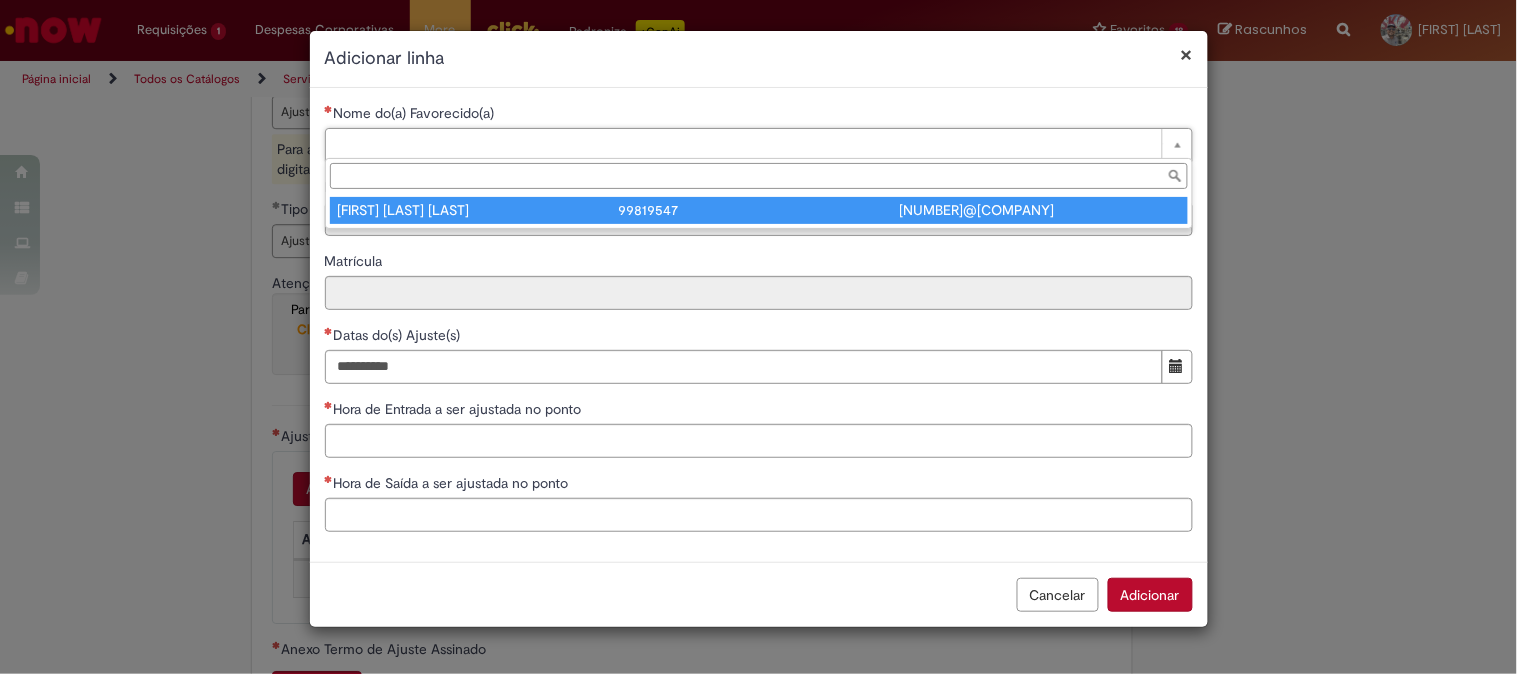 type on "********" 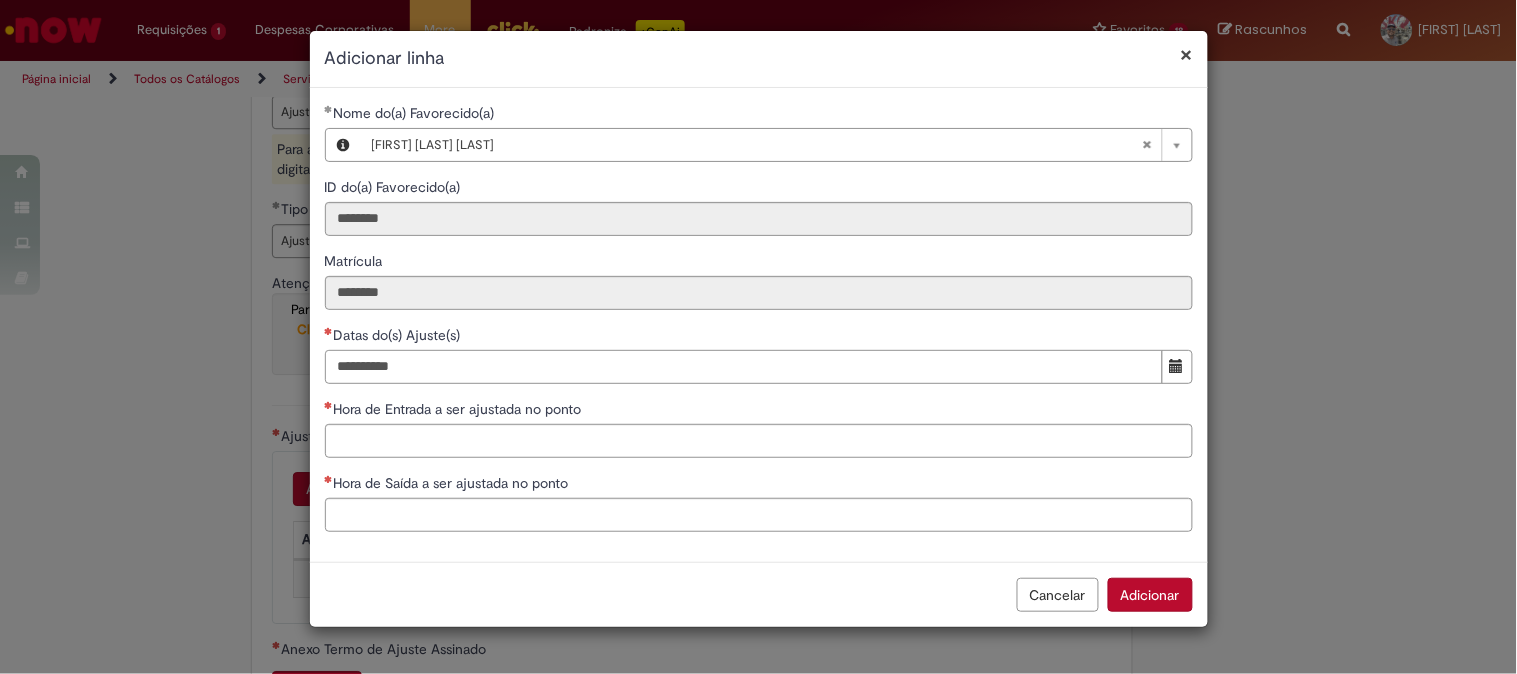 click on "Datas do(s) Ajuste(s)" at bounding box center [744, 367] 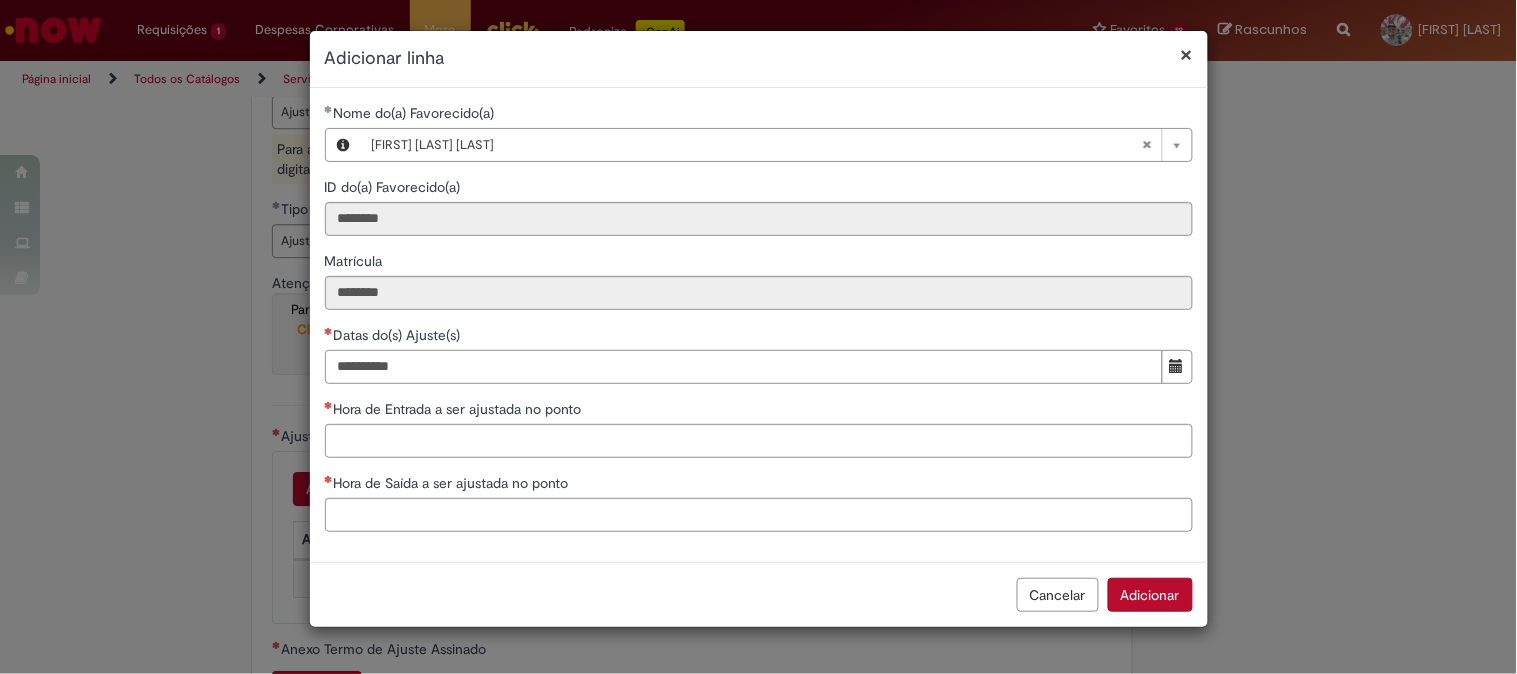 type on "**********" 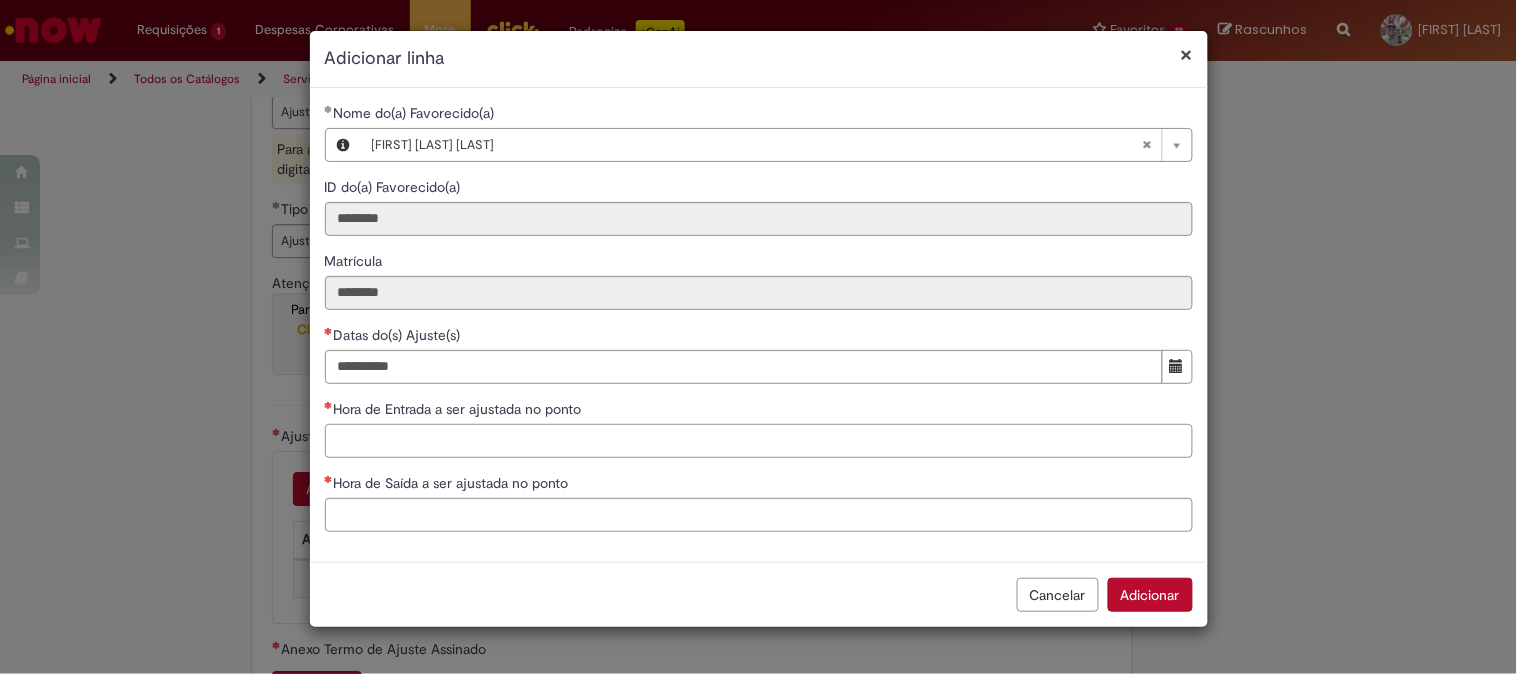 click on "Hora de Entrada a ser ajustada no ponto" at bounding box center [759, 441] 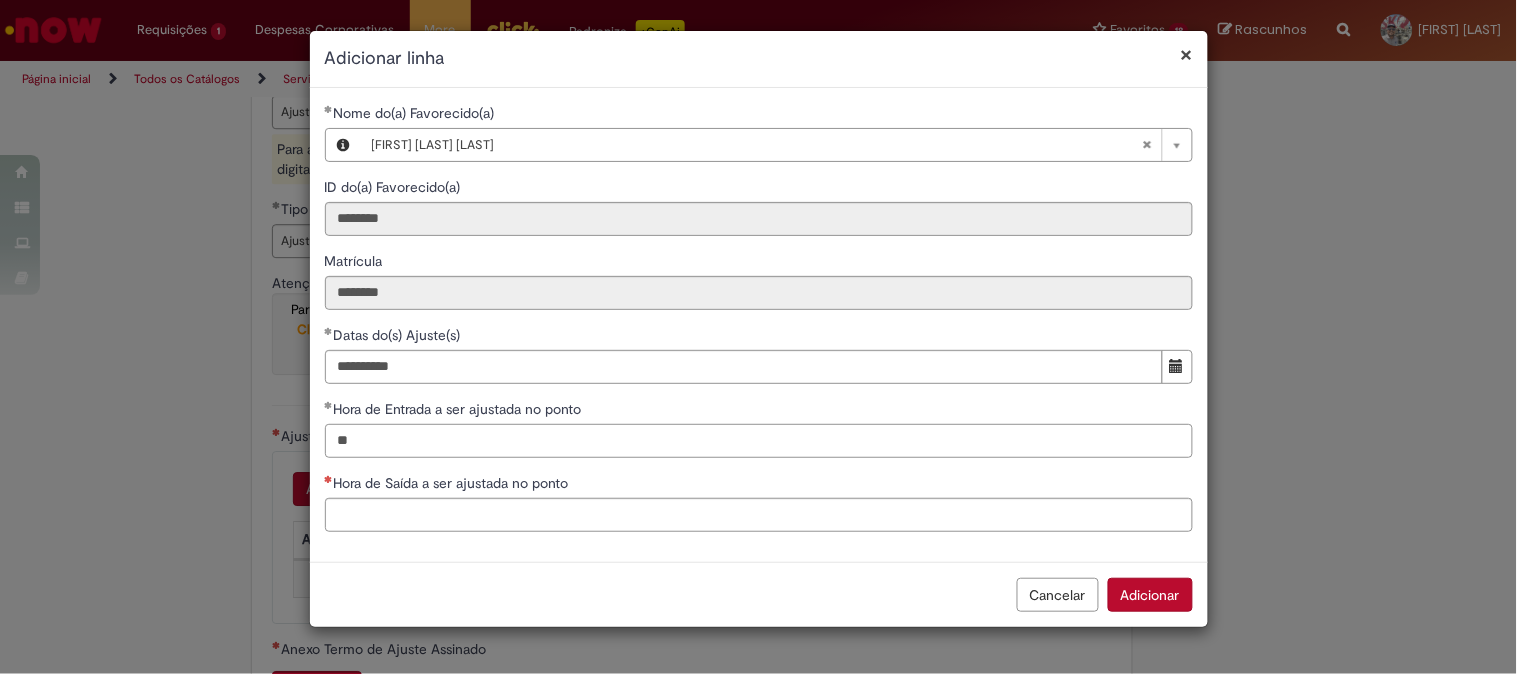 type on "**" 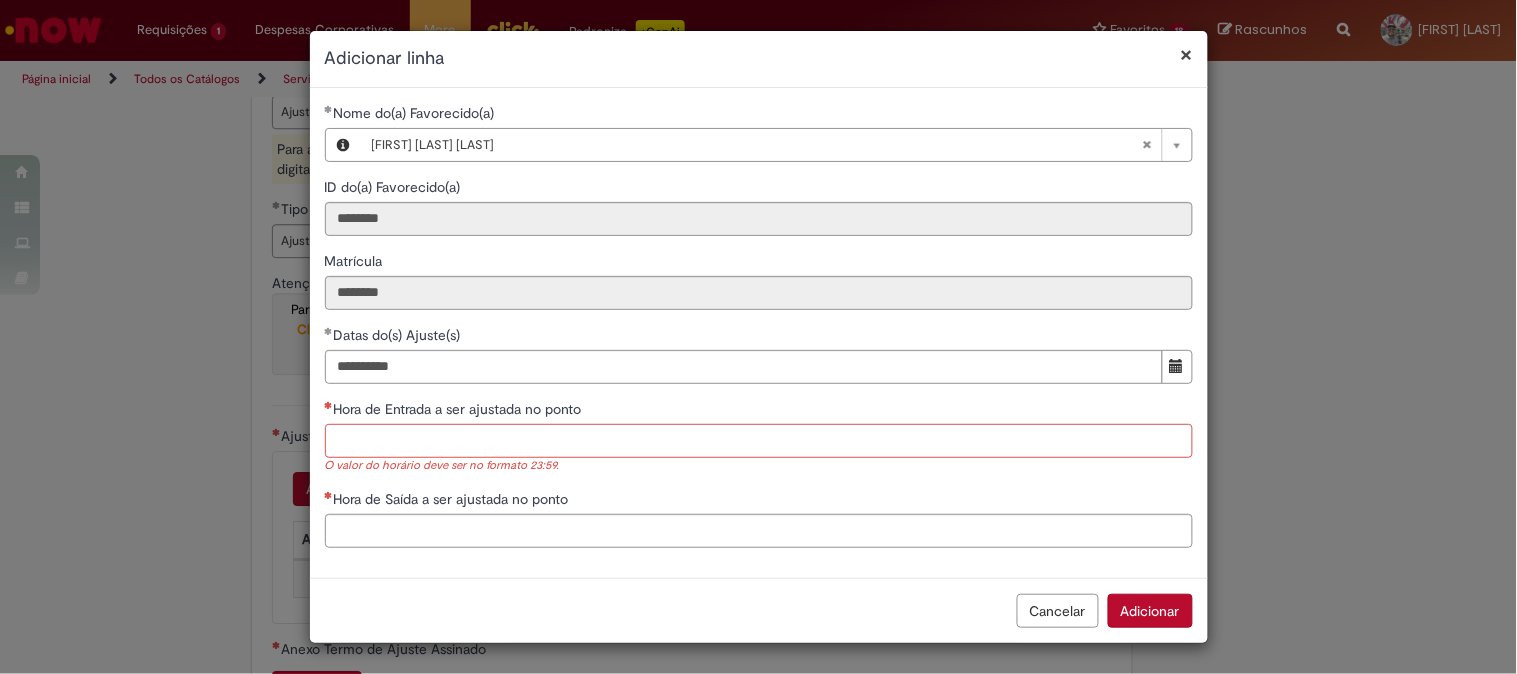 click on "Hora de Entrada a ser ajustada no ponto" at bounding box center [759, 441] 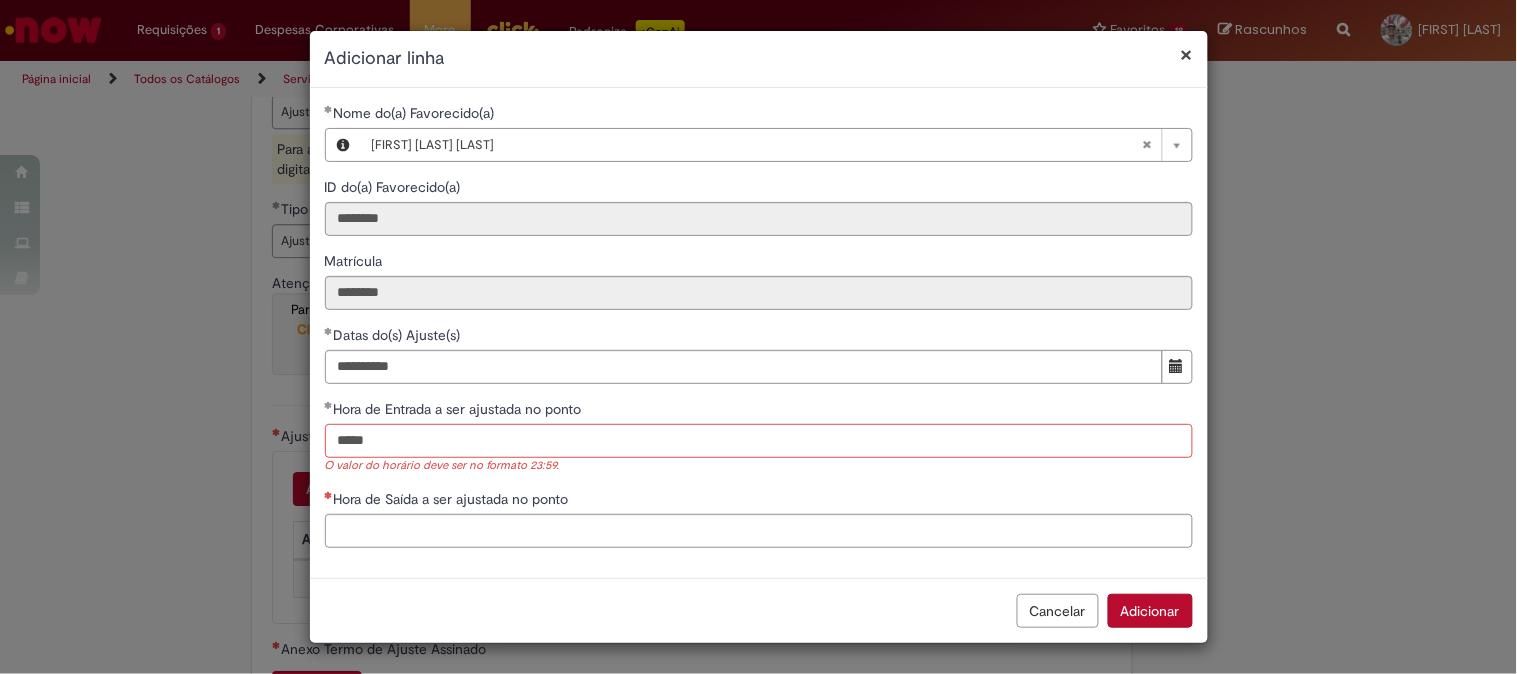 type on "*****" 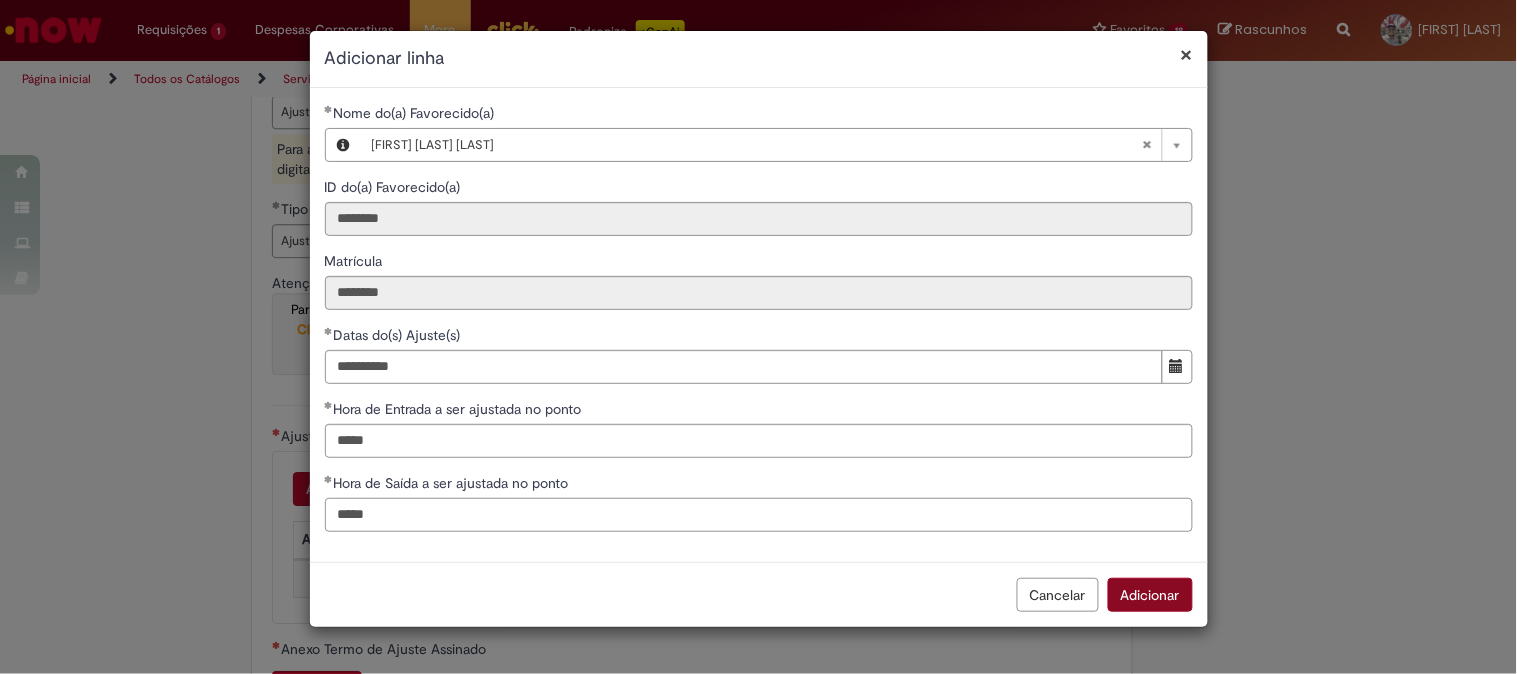 type on "*****" 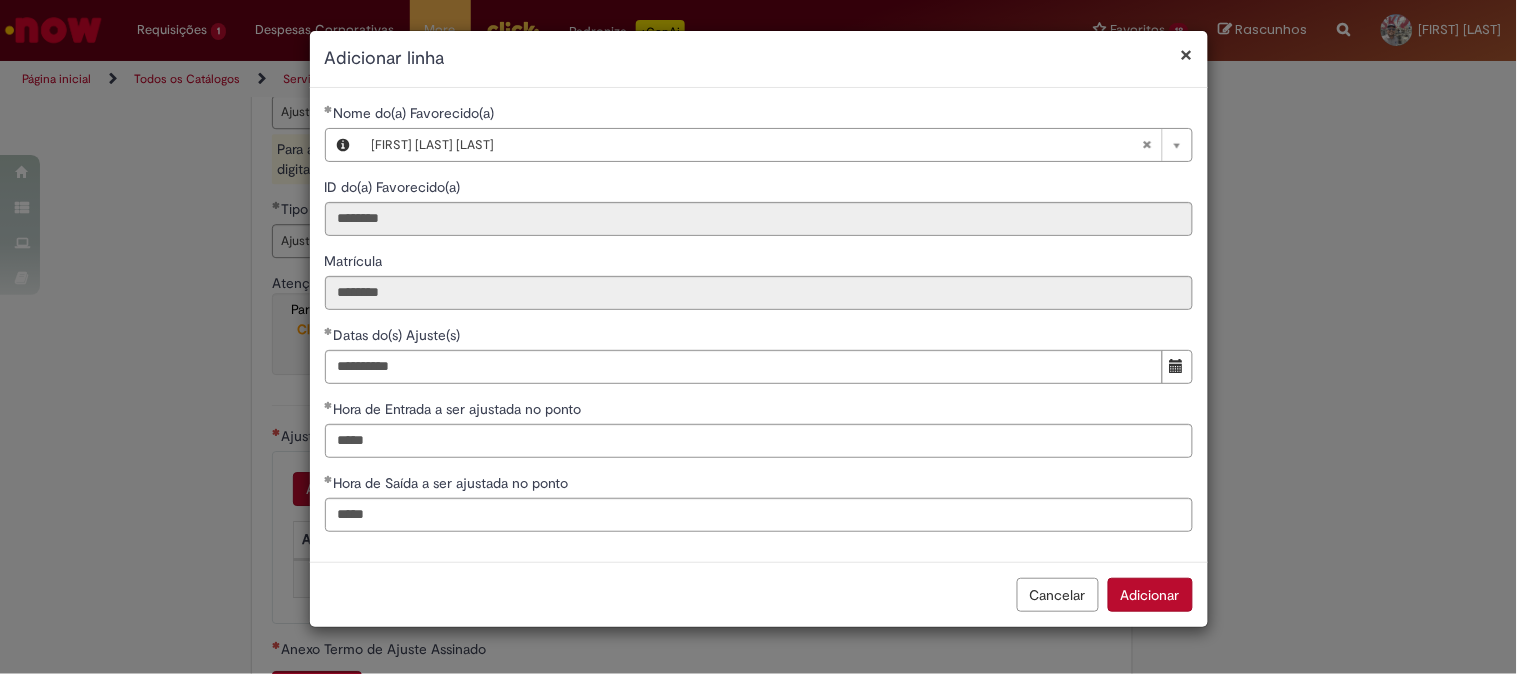 click on "Adicionar" at bounding box center (1150, 595) 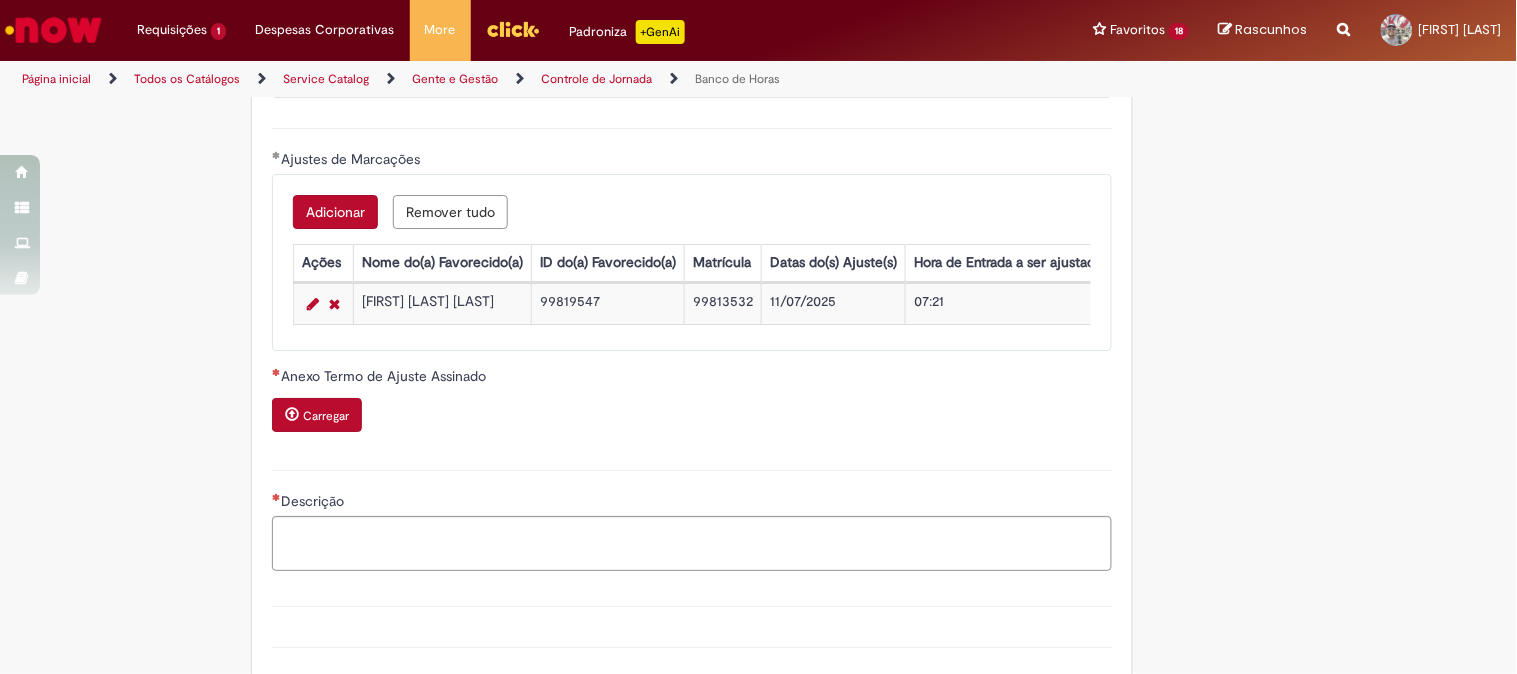 scroll, scrollTop: 1852, scrollLeft: 0, axis: vertical 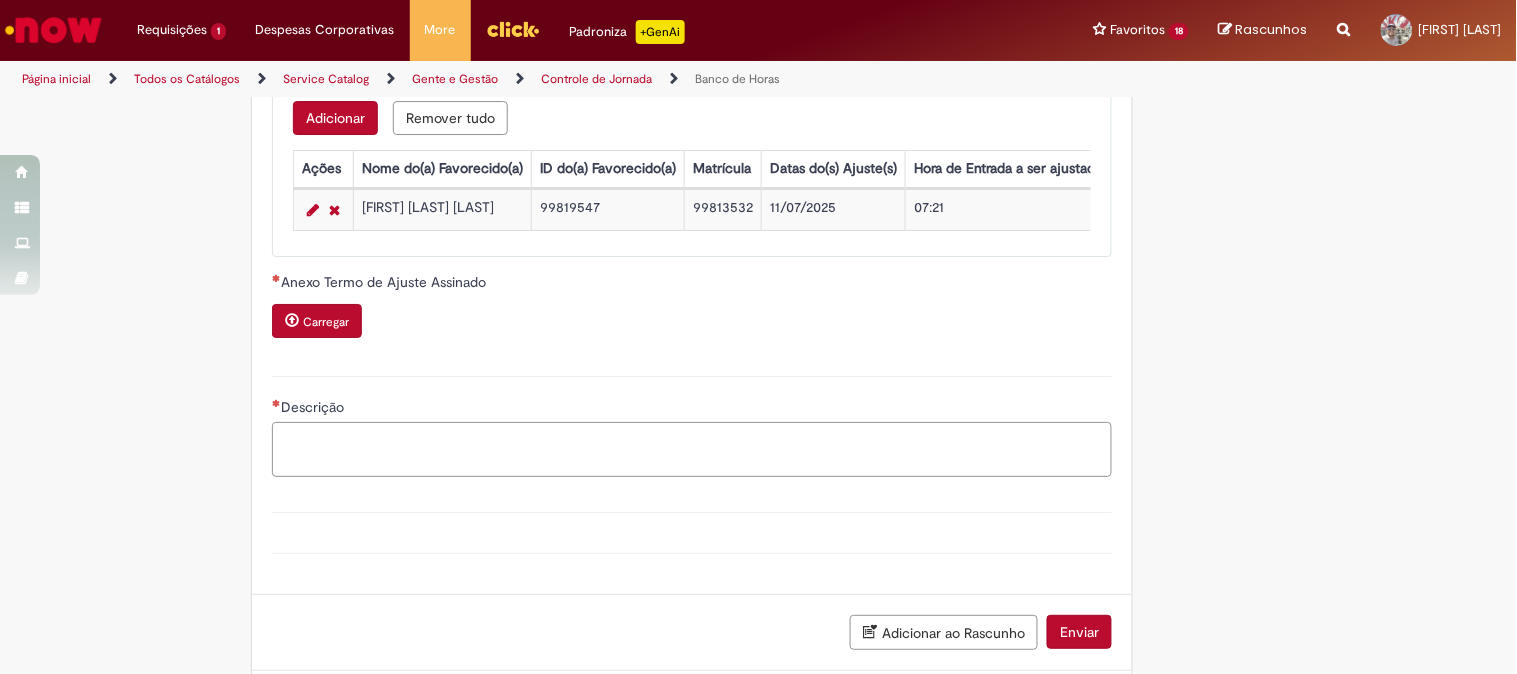 click on "Descrição" at bounding box center [692, 449] 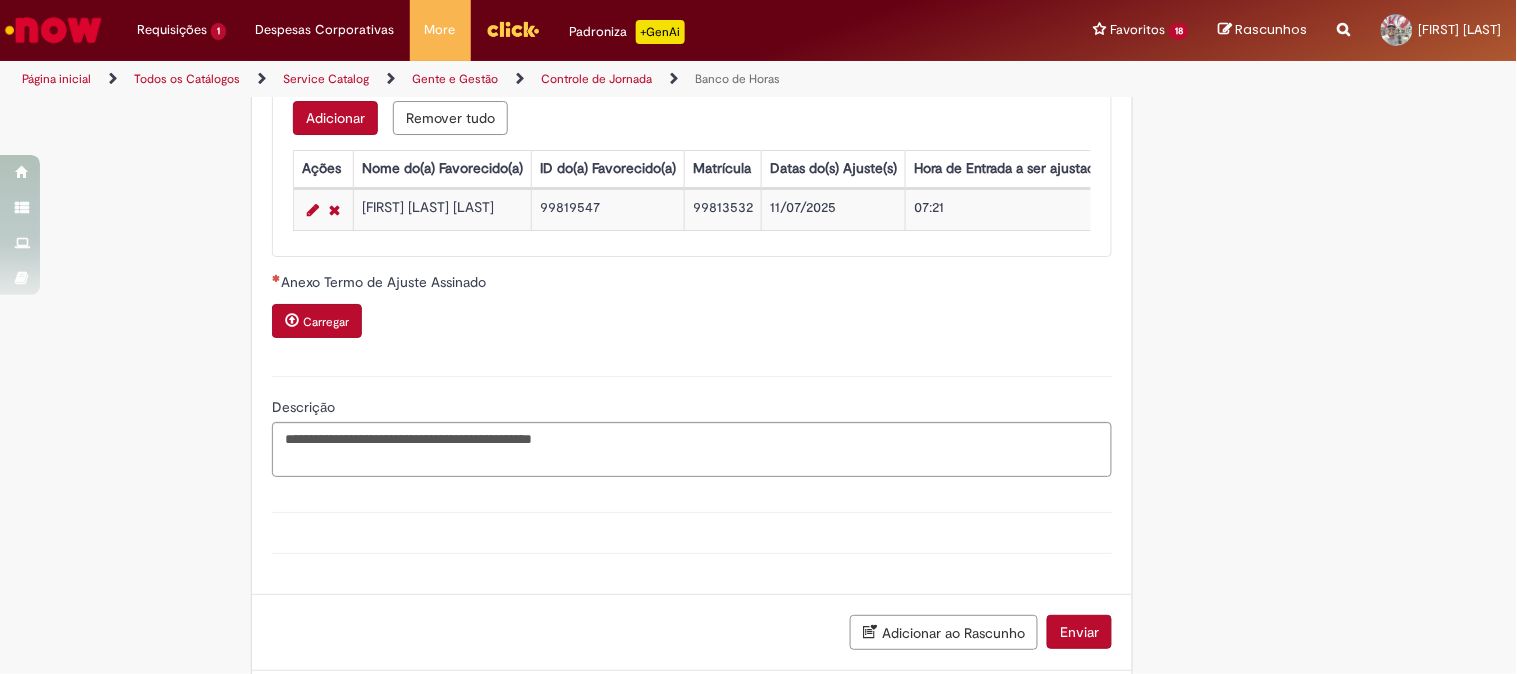 click on "Carregar" at bounding box center (326, 322) 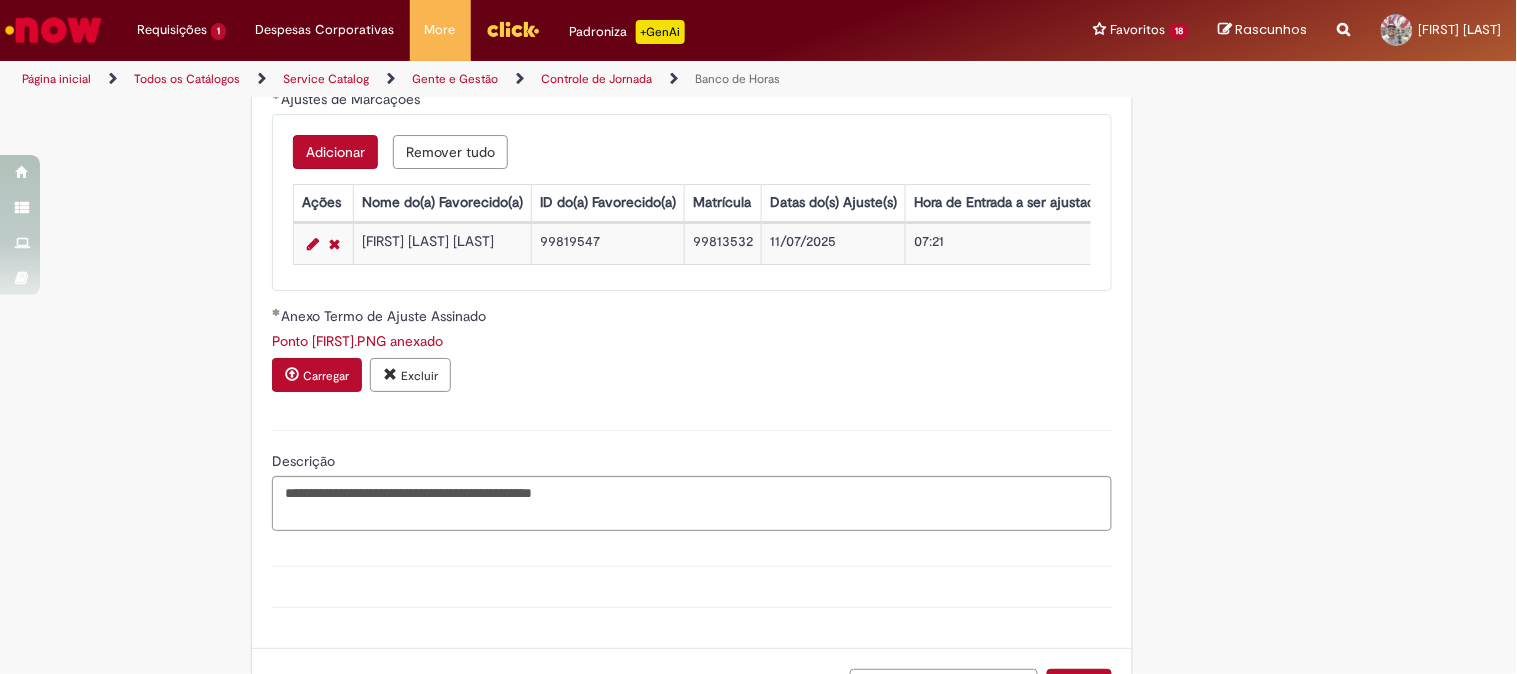 scroll, scrollTop: 1726, scrollLeft: 0, axis: vertical 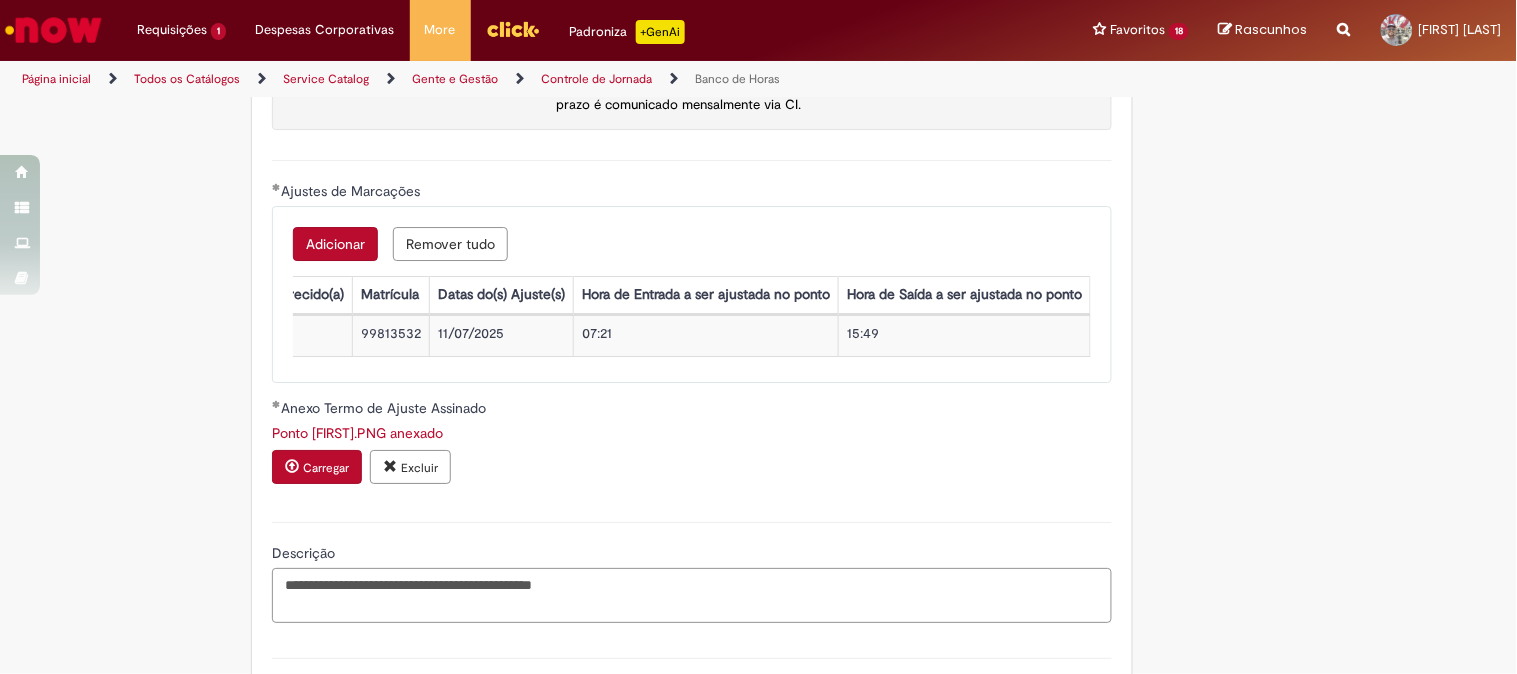 click on "**********" at bounding box center (692, 595) 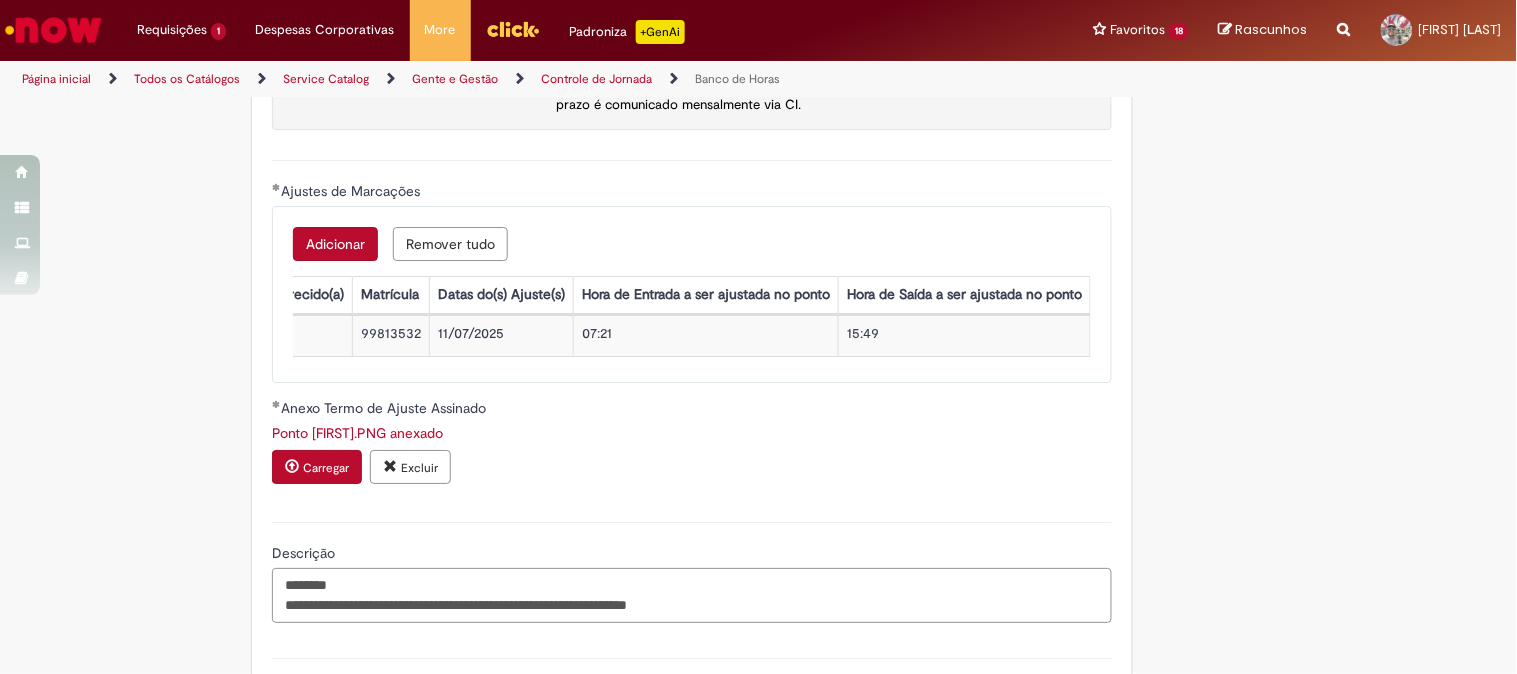 scroll, scrollTop: 1818, scrollLeft: 0, axis: vertical 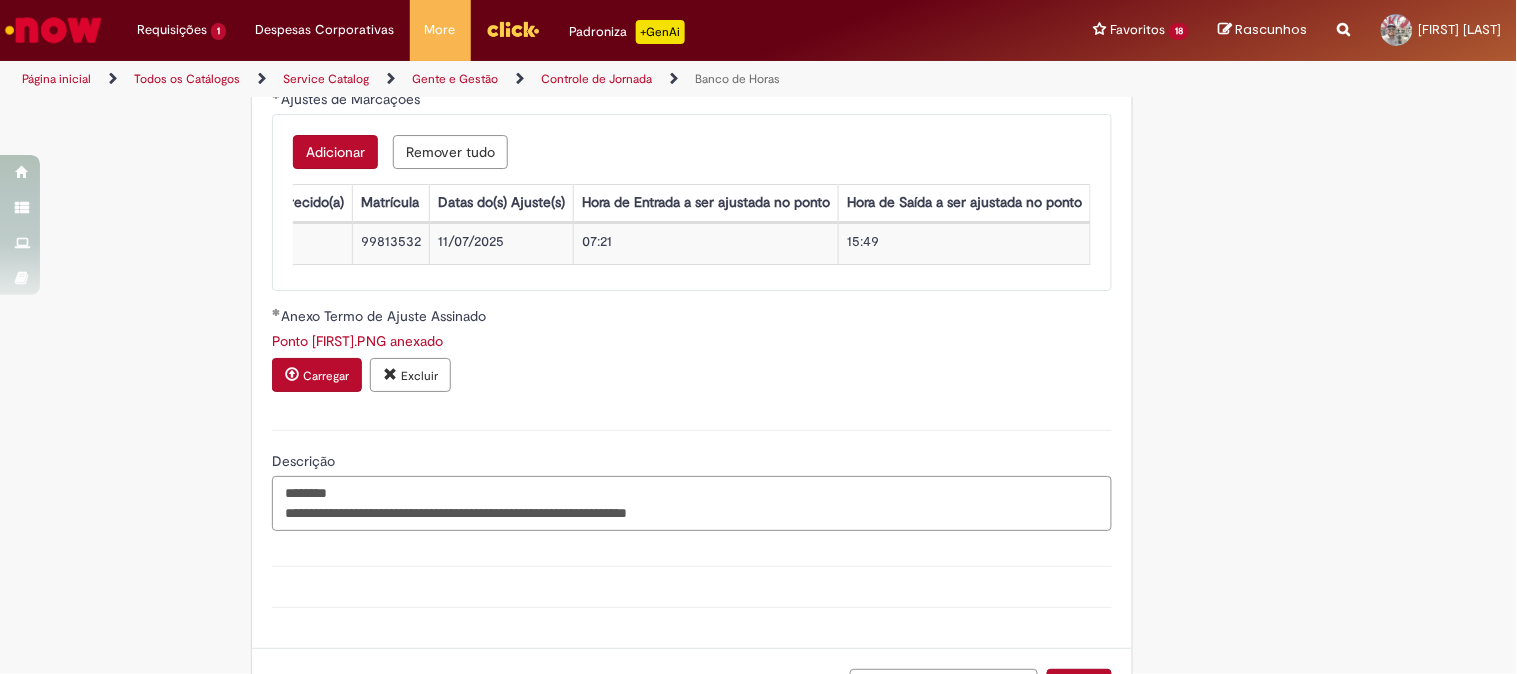 click on "**********" at bounding box center [692, 503] 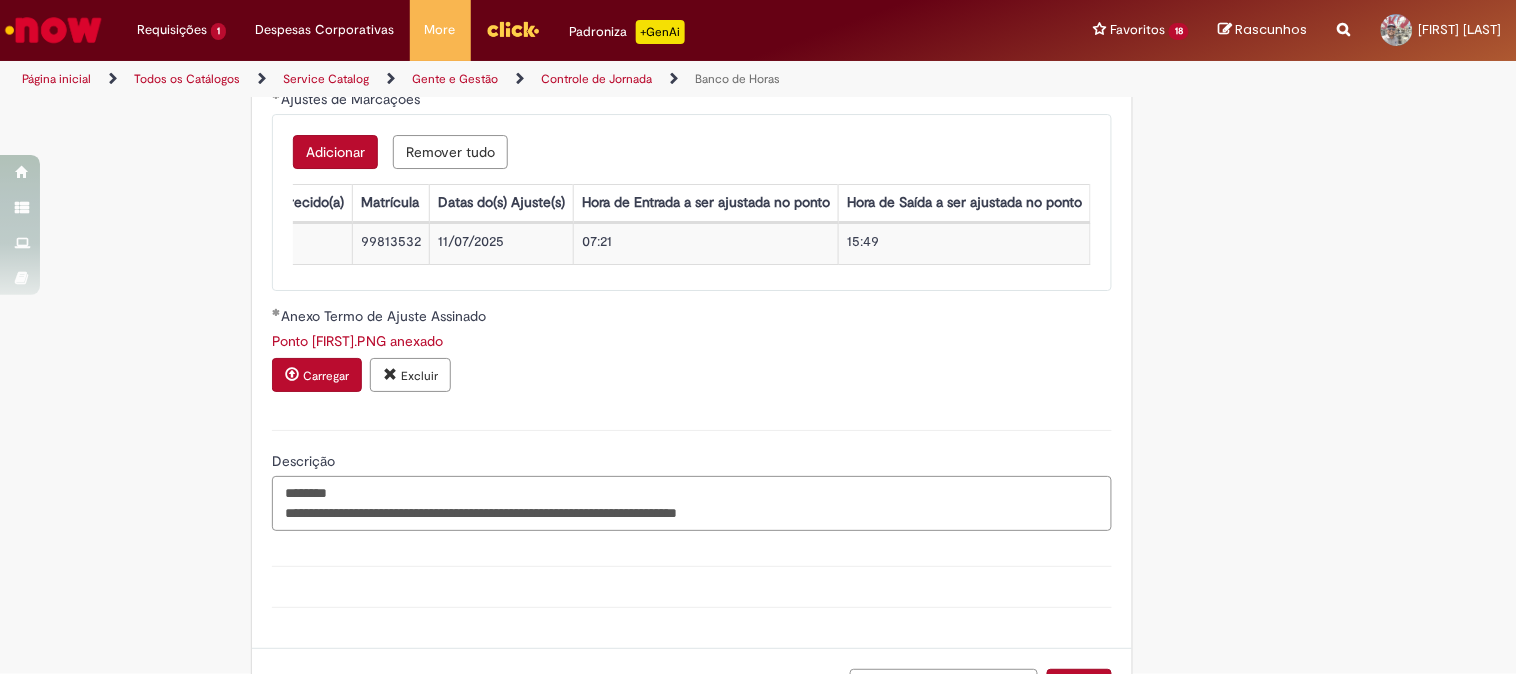 scroll, scrollTop: 2004, scrollLeft: 0, axis: vertical 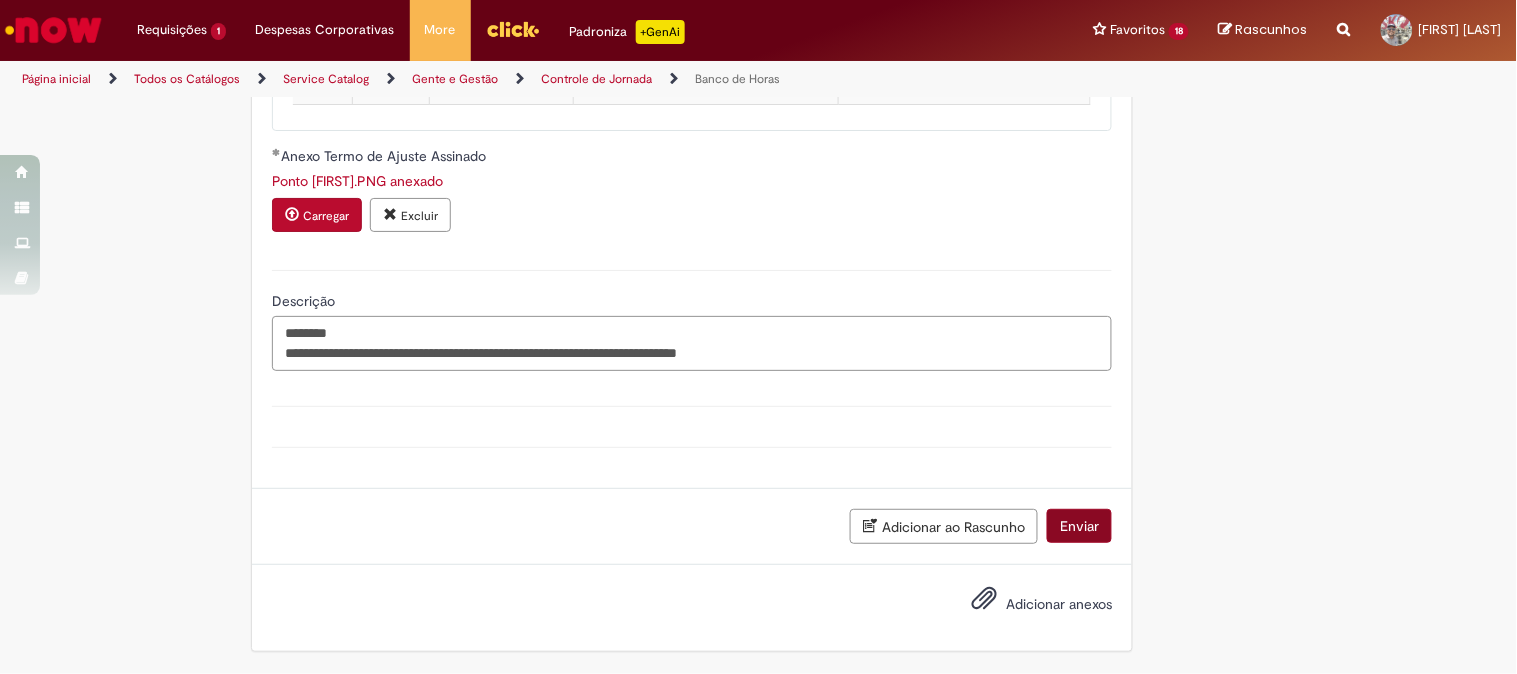 type on "**********" 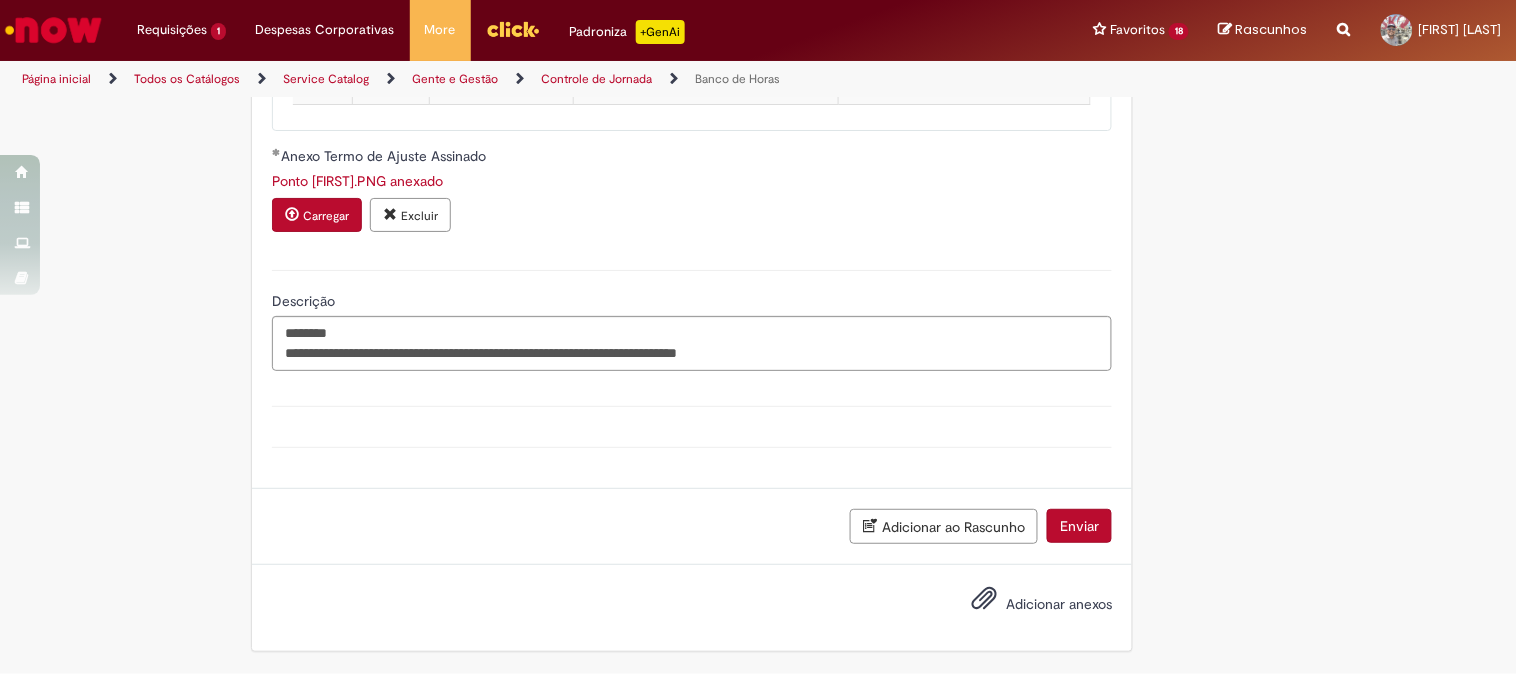 click on "Enviar" at bounding box center [1079, 526] 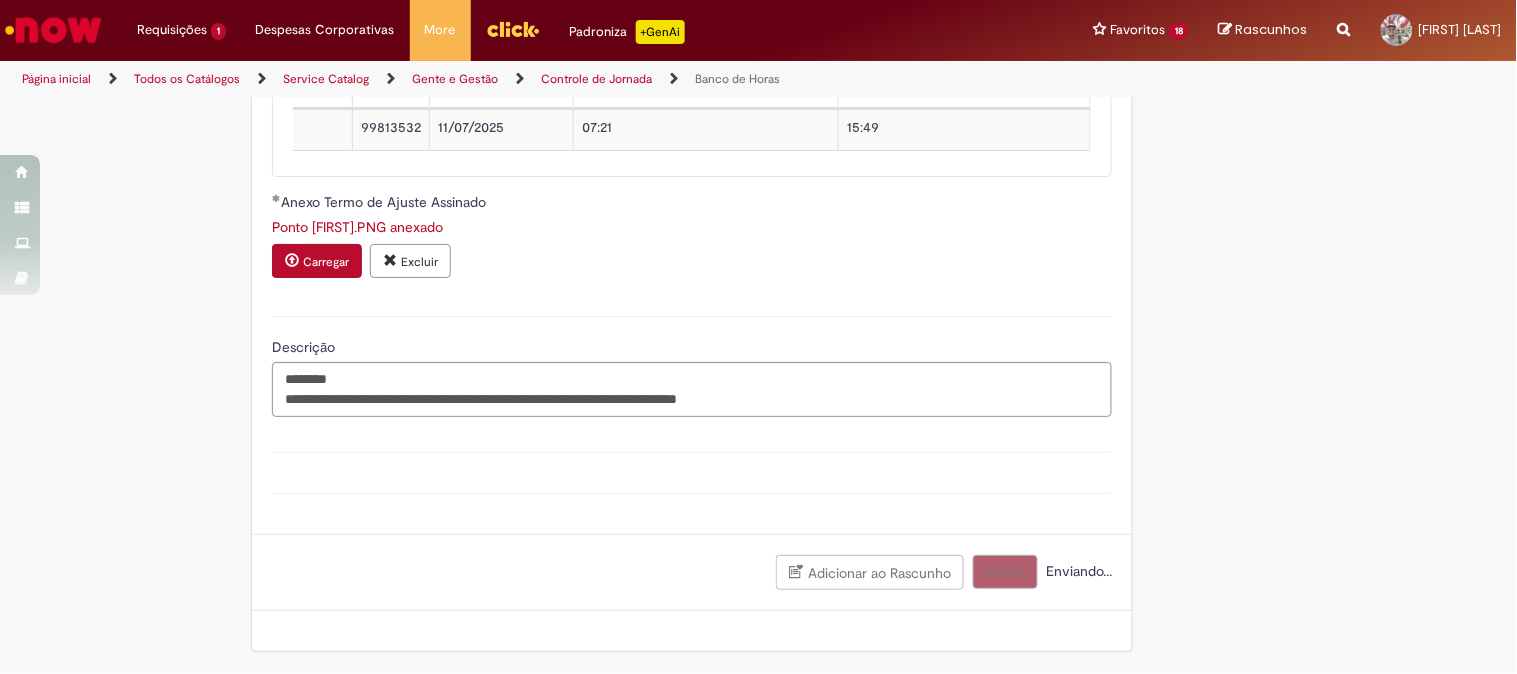 scroll, scrollTop: 1958, scrollLeft: 0, axis: vertical 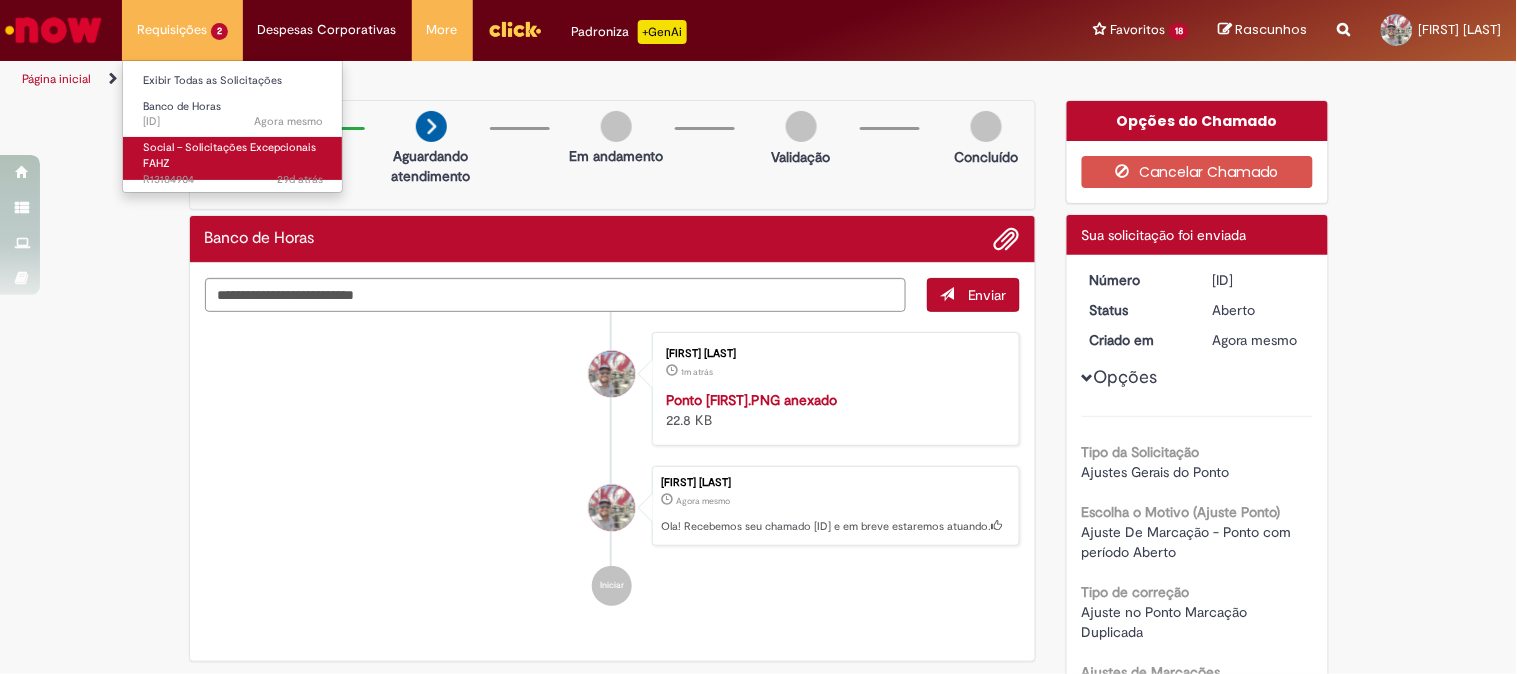 click on "29d atrás 29 dias atrás  [ID]" at bounding box center (233, 180) 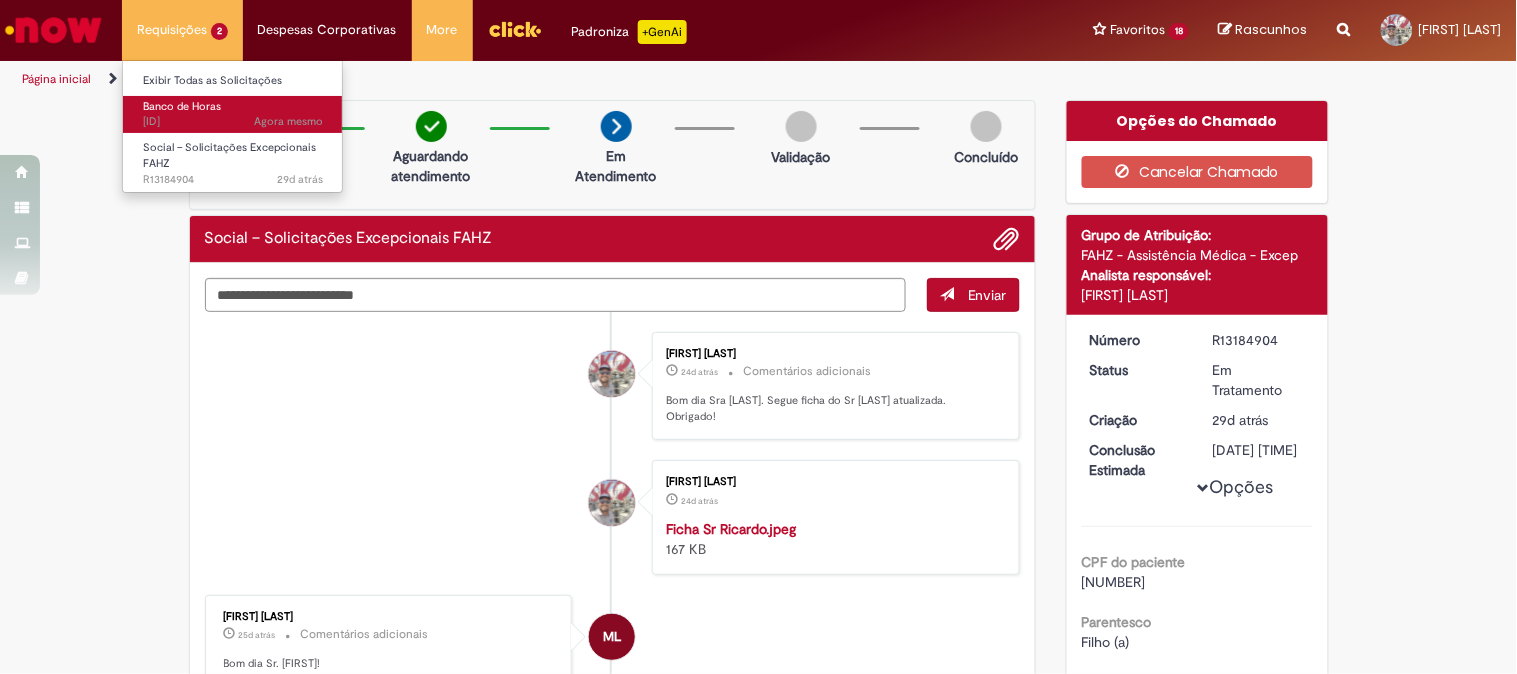 click on "Banco de Horas" at bounding box center [182, 106] 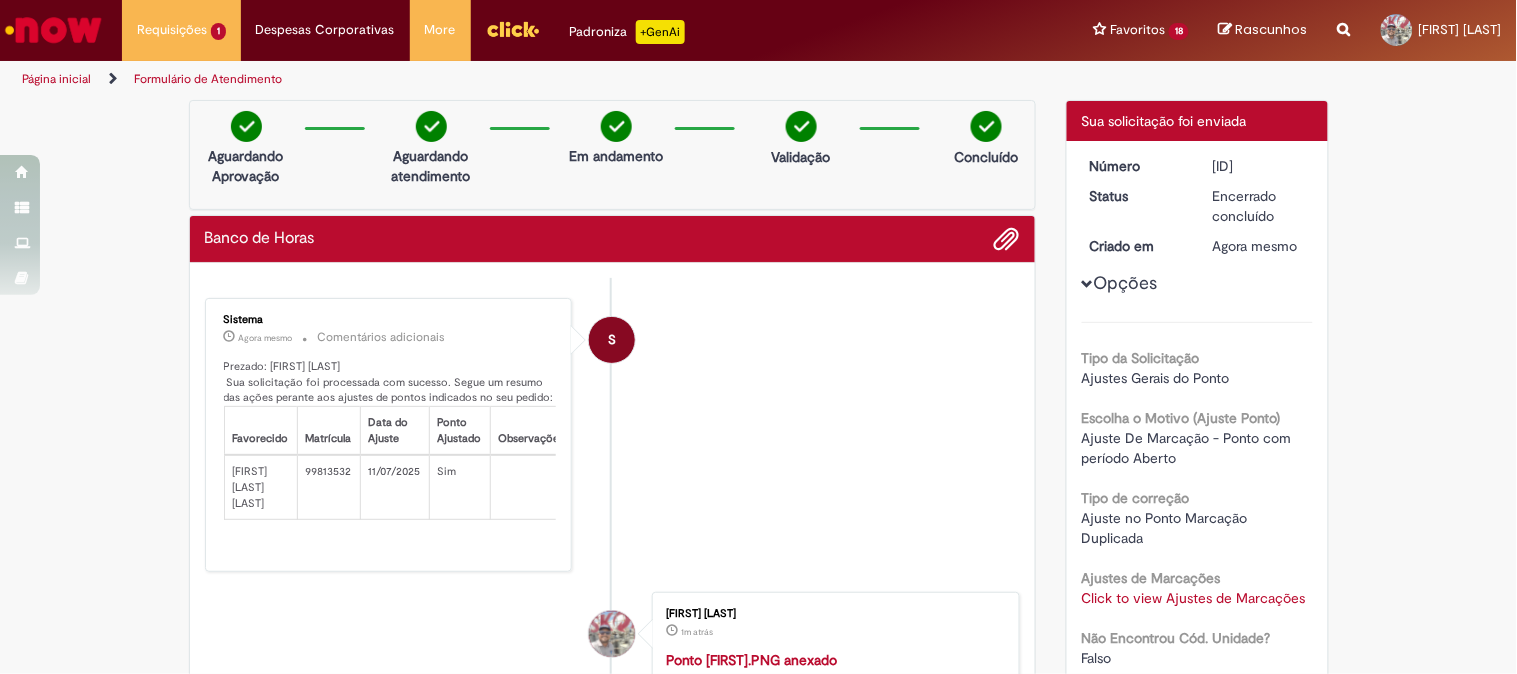 scroll, scrollTop: 92, scrollLeft: 0, axis: vertical 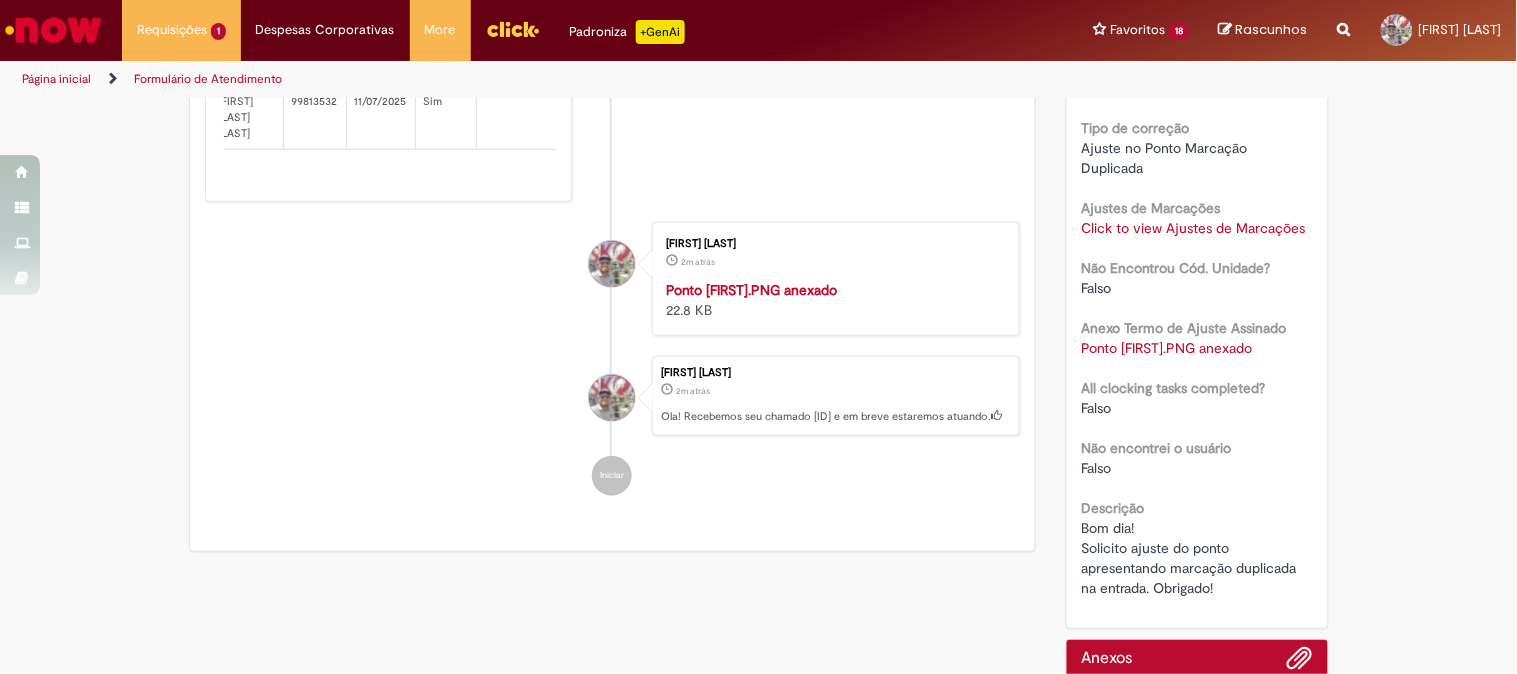 click on "Click to view Ajustes de Marcações" at bounding box center (1194, 228) 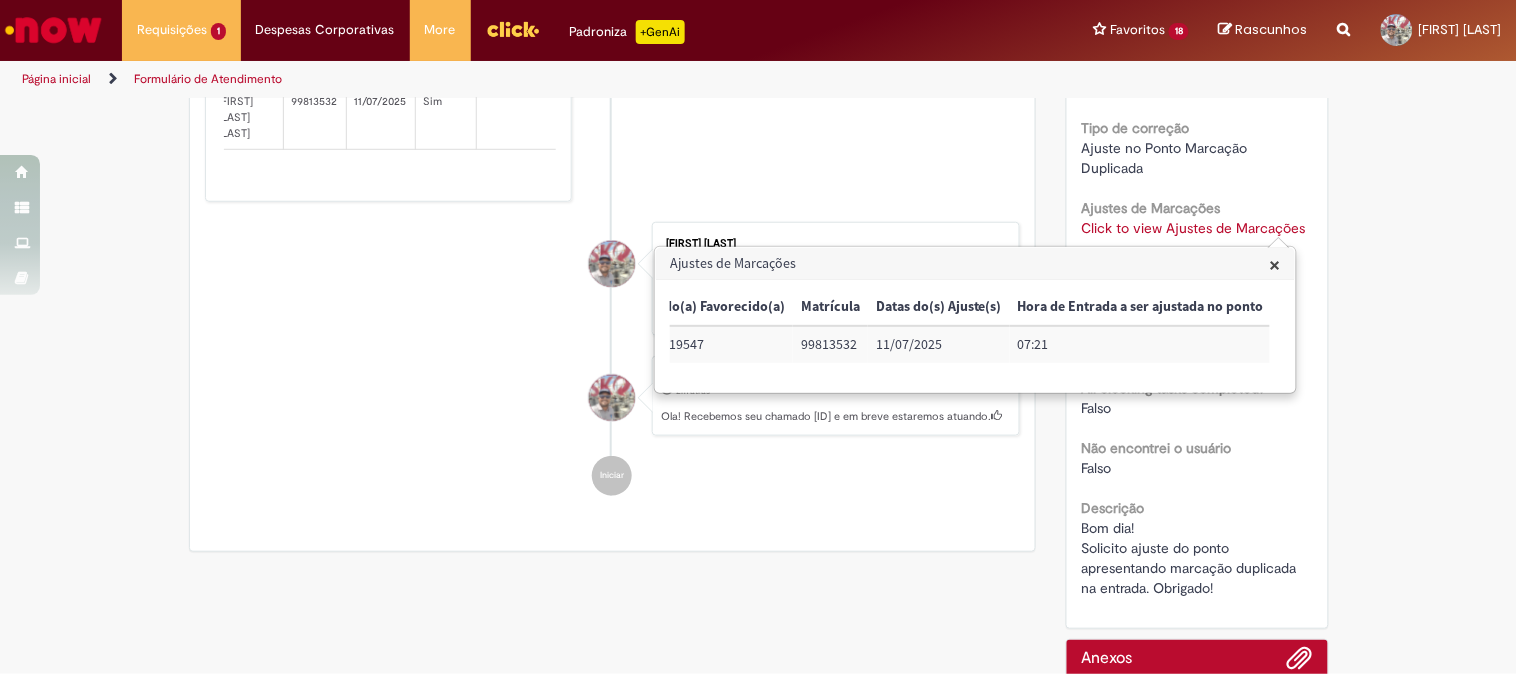 scroll, scrollTop: 0, scrollLeft: 0, axis: both 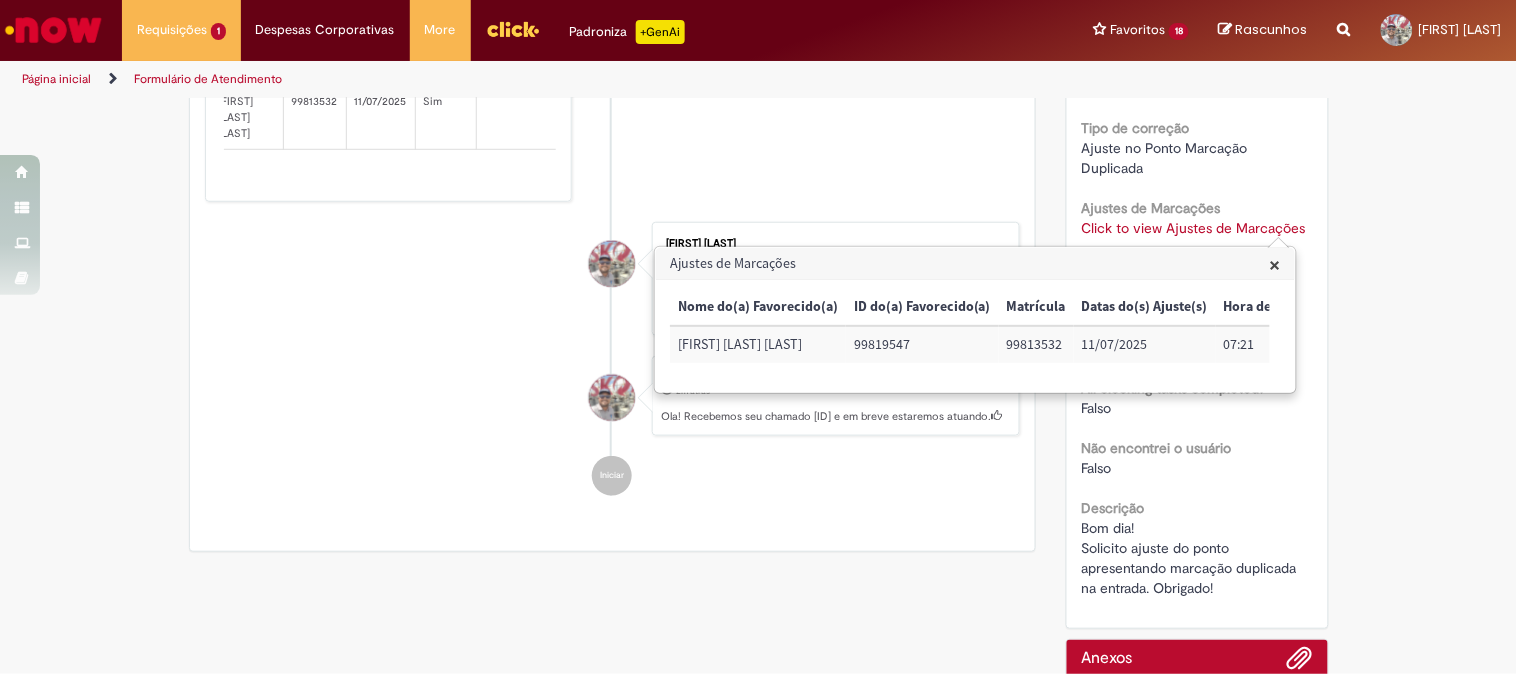 click on "[FIRST] [LAST]
2m atrás 2 minutos atrás
Ponto Ana Melicia.PNG  22.8 KB" at bounding box center [613, 279] 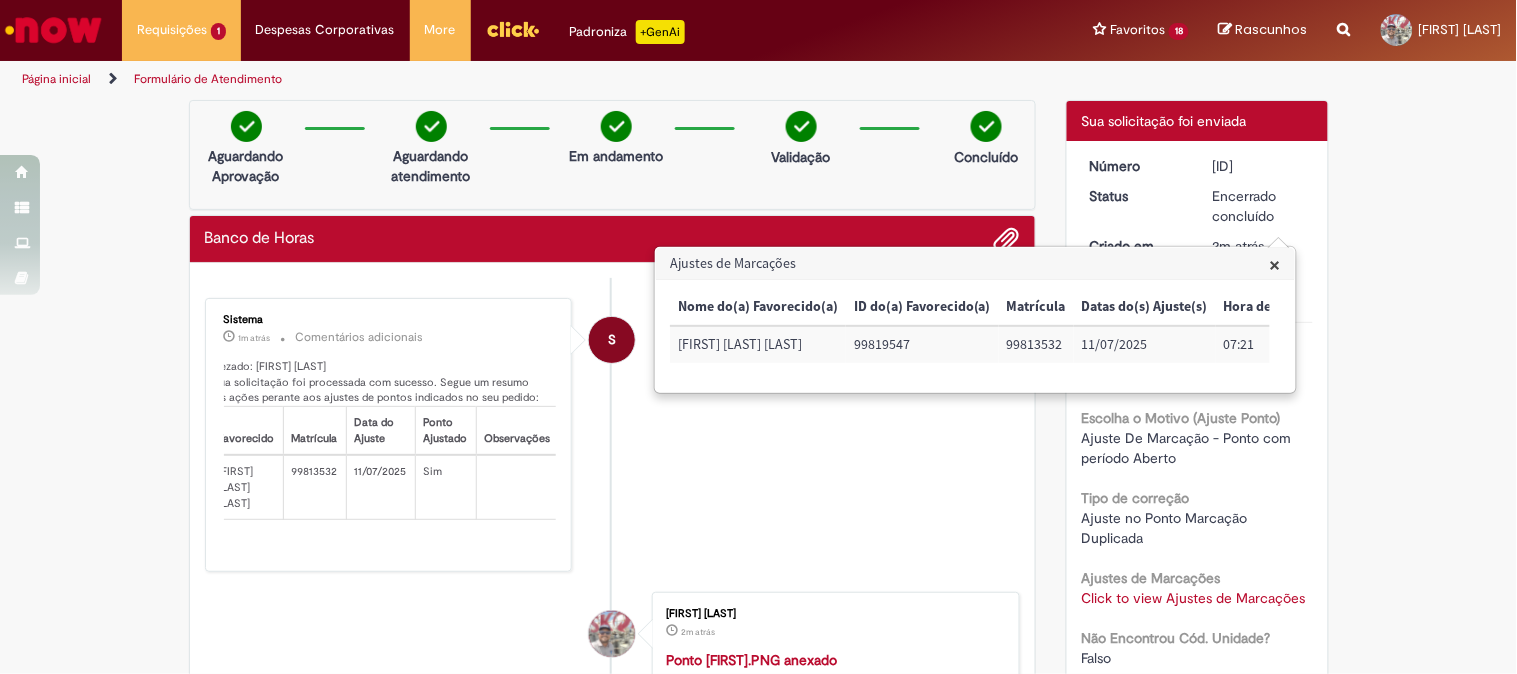 click on "×" at bounding box center [1275, 264] 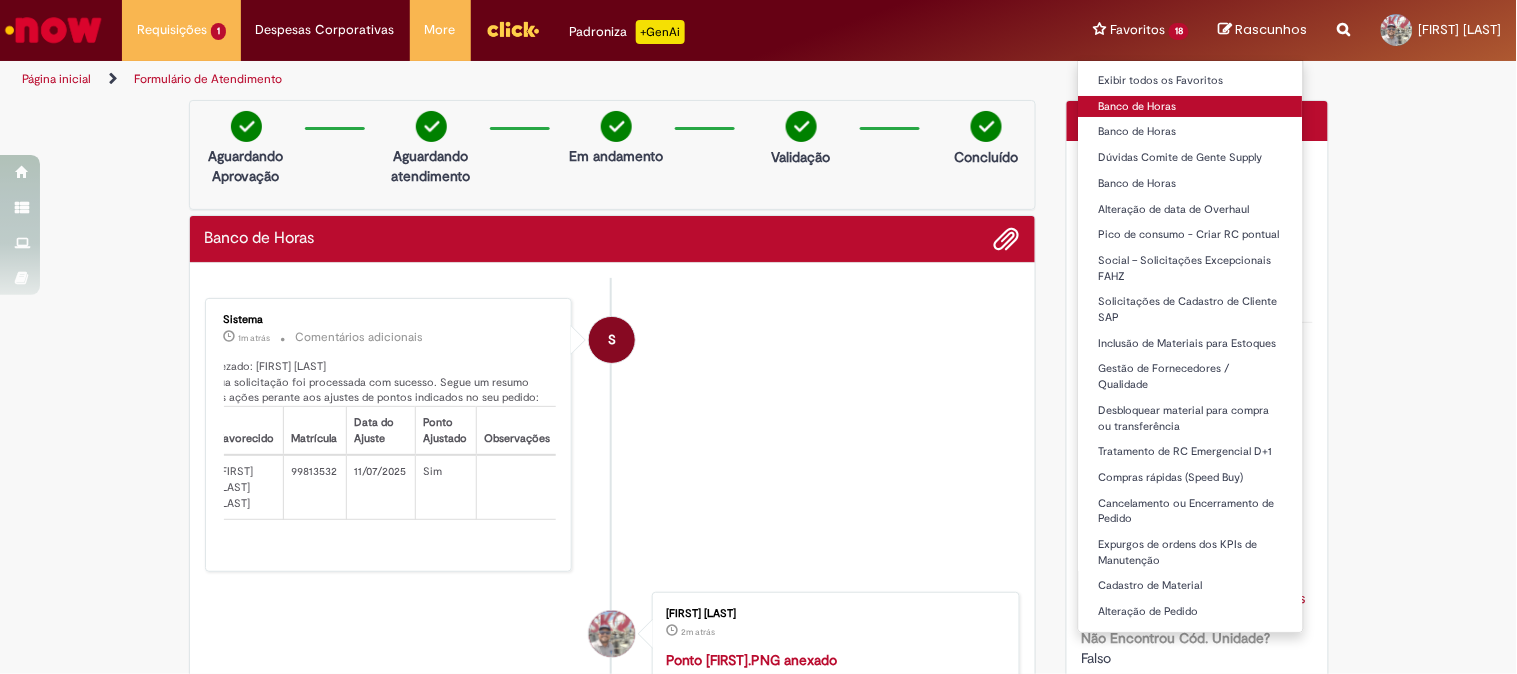 click on "Banco de Horas" at bounding box center (1191, 107) 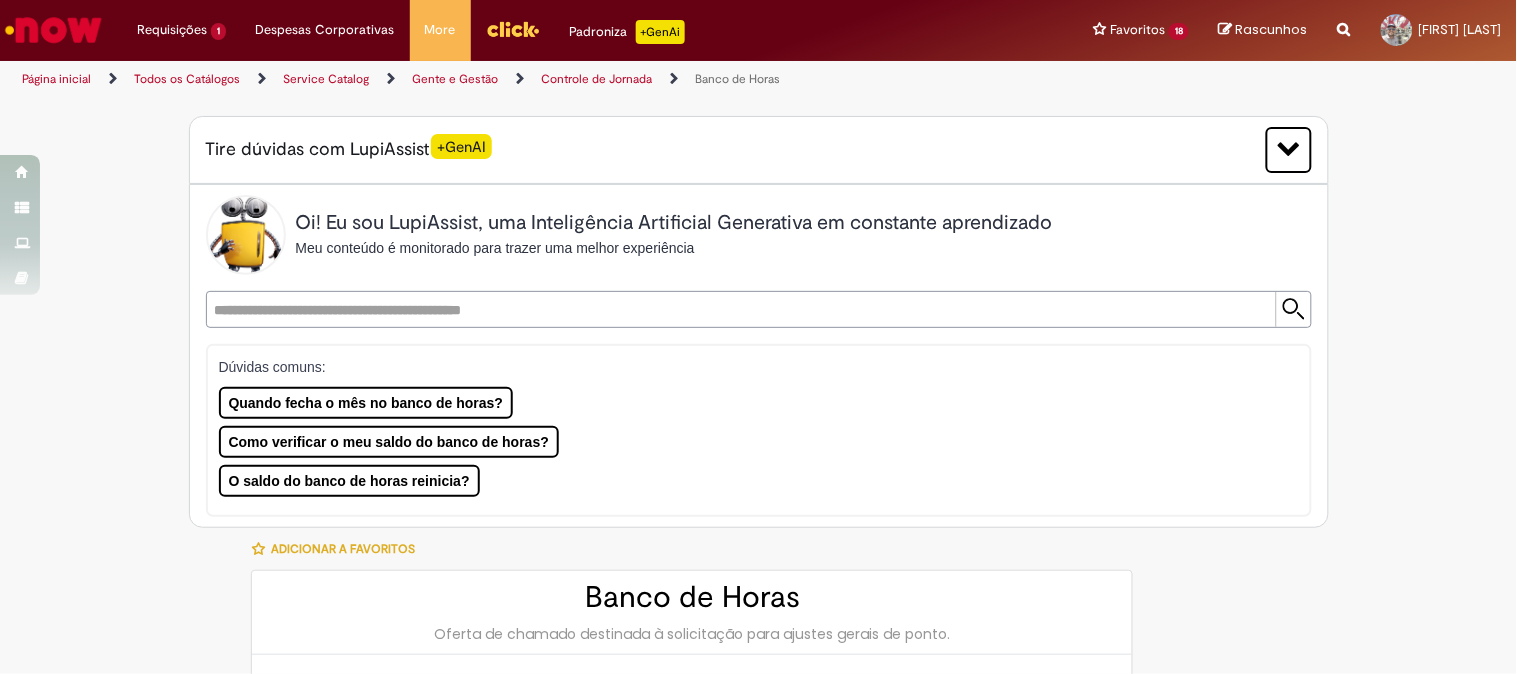 type on "********" 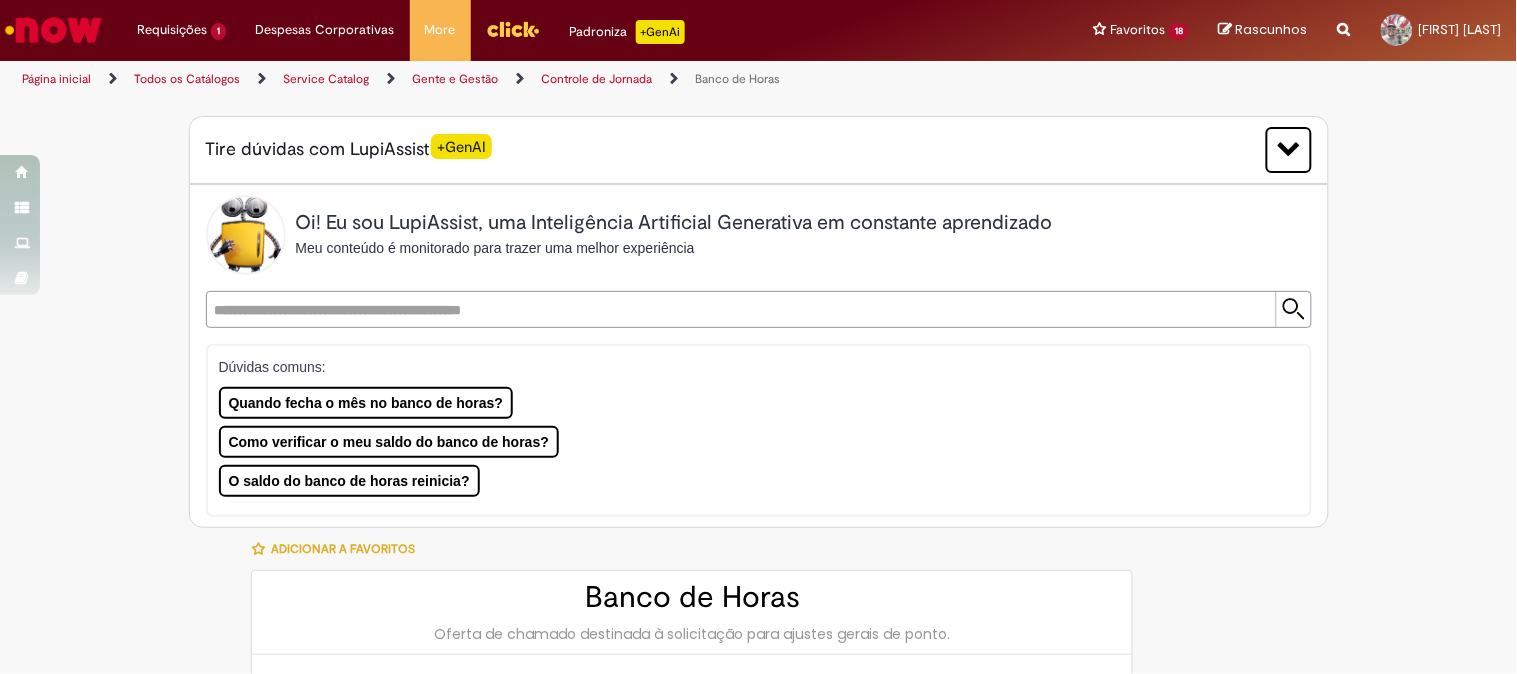 type on "**********" 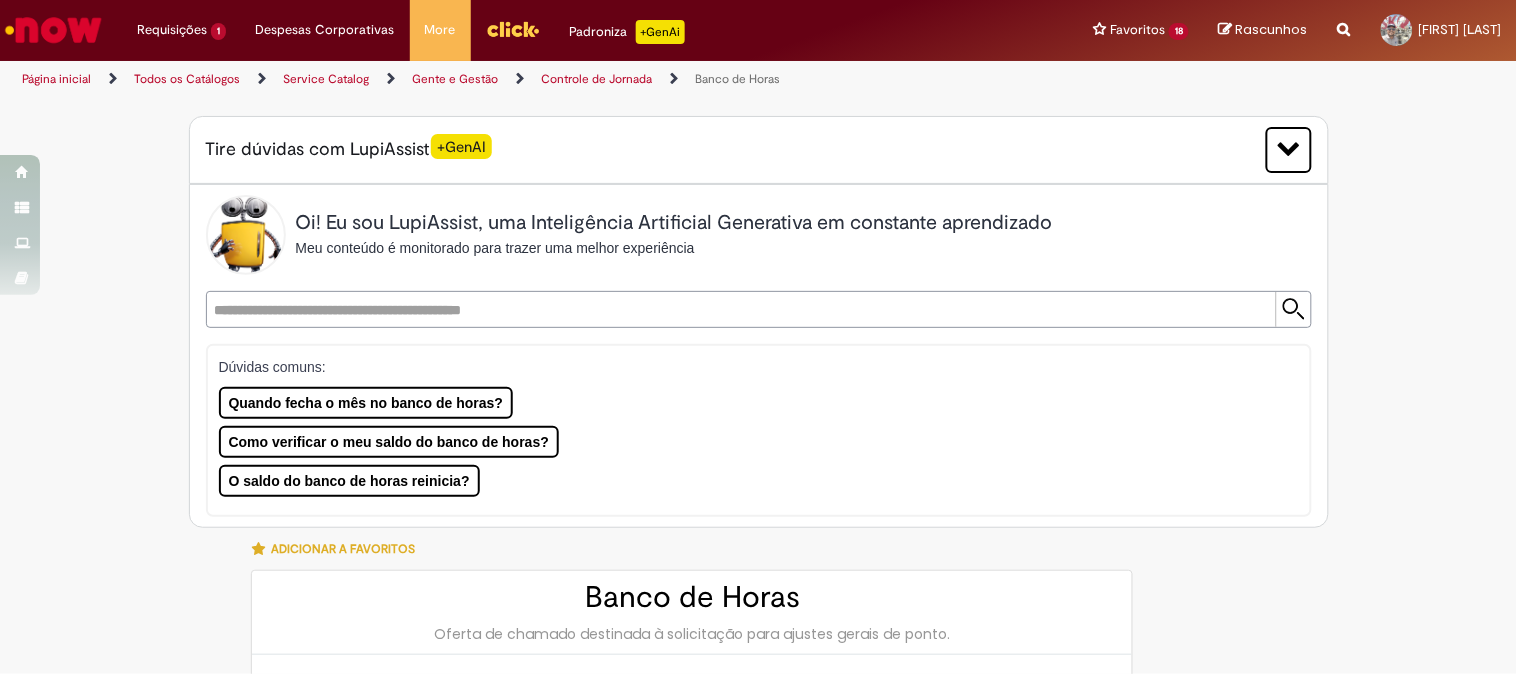 type on "**********" 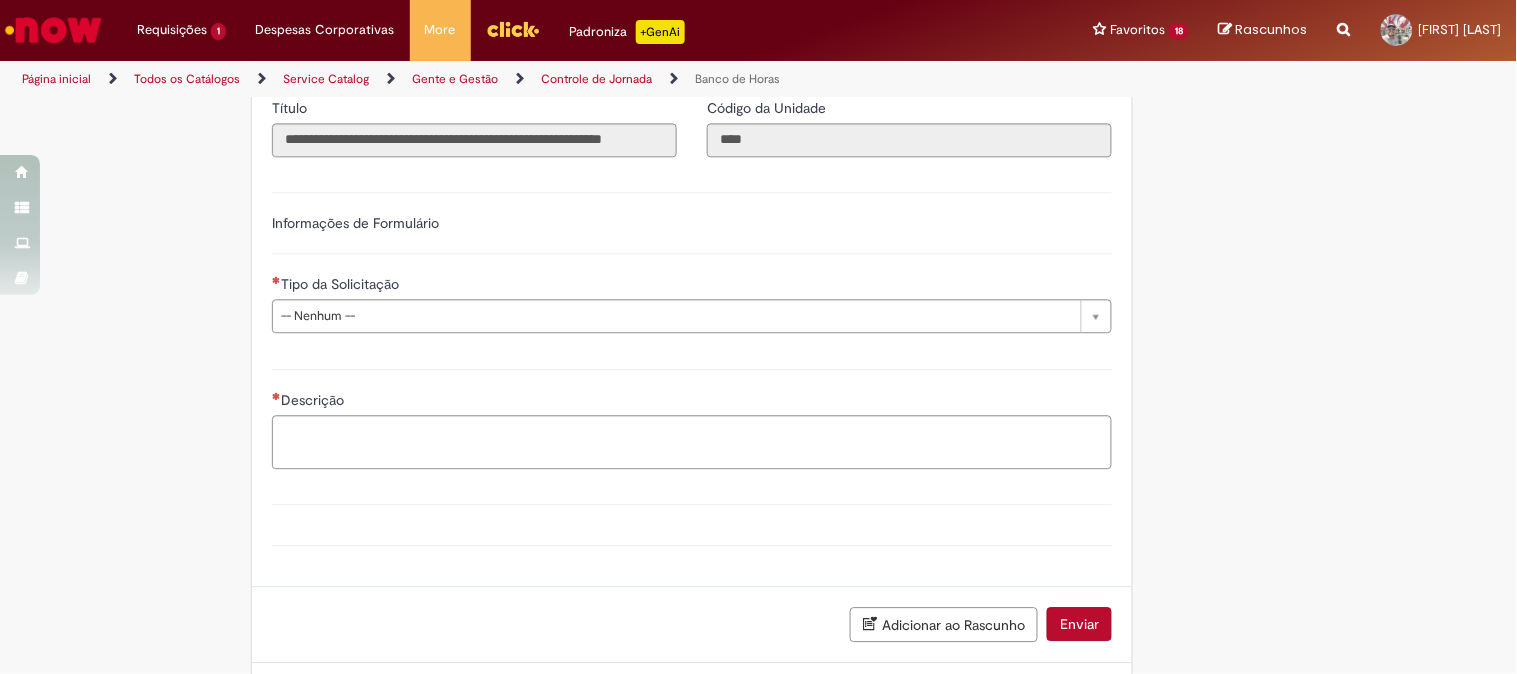 scroll, scrollTop: 1295, scrollLeft: 0, axis: vertical 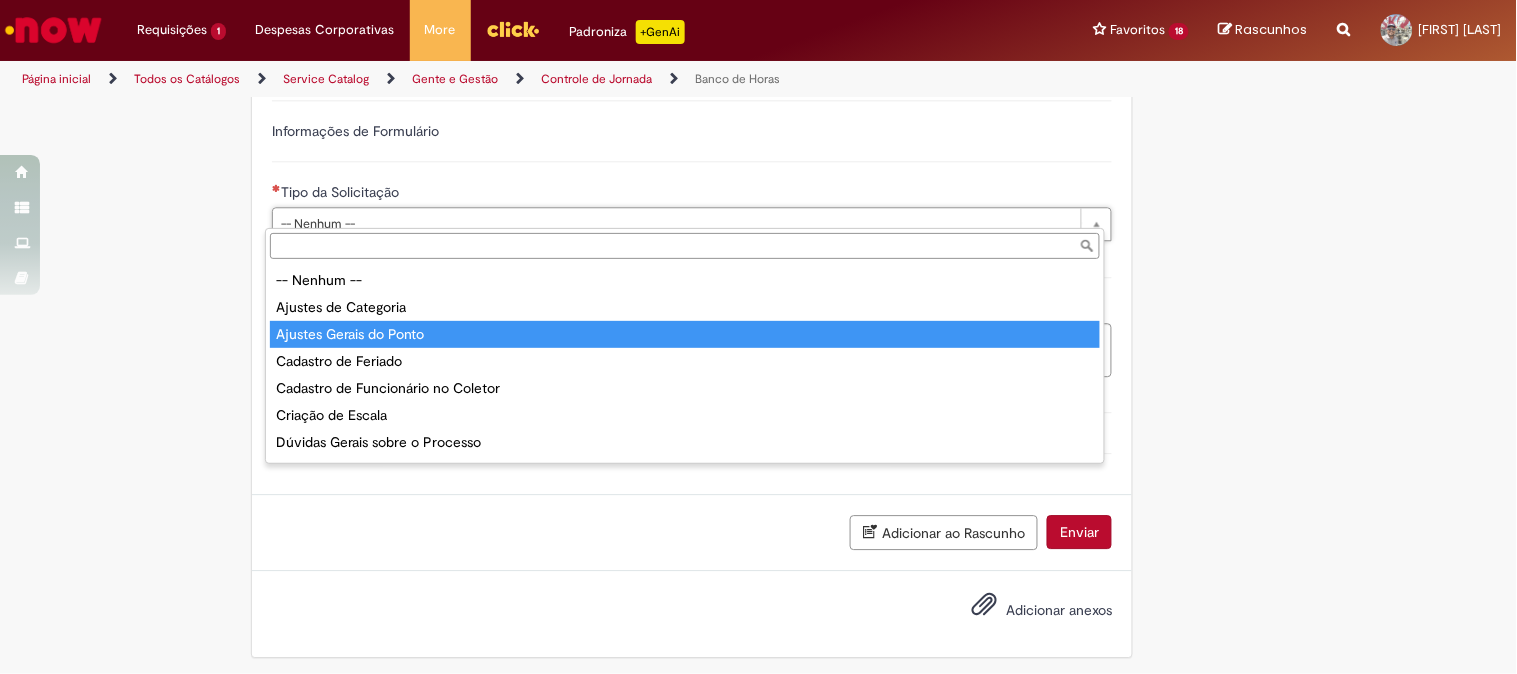 type on "**********" 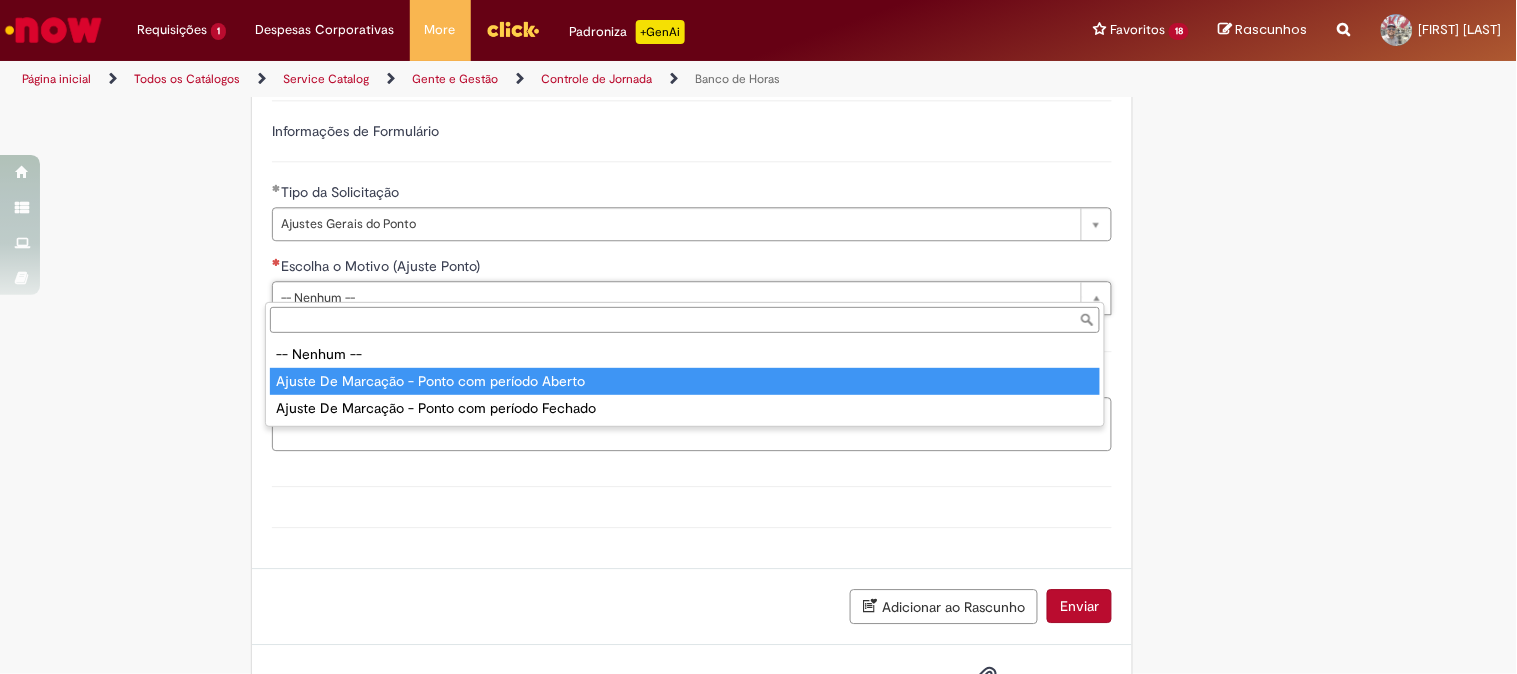 type on "**********" 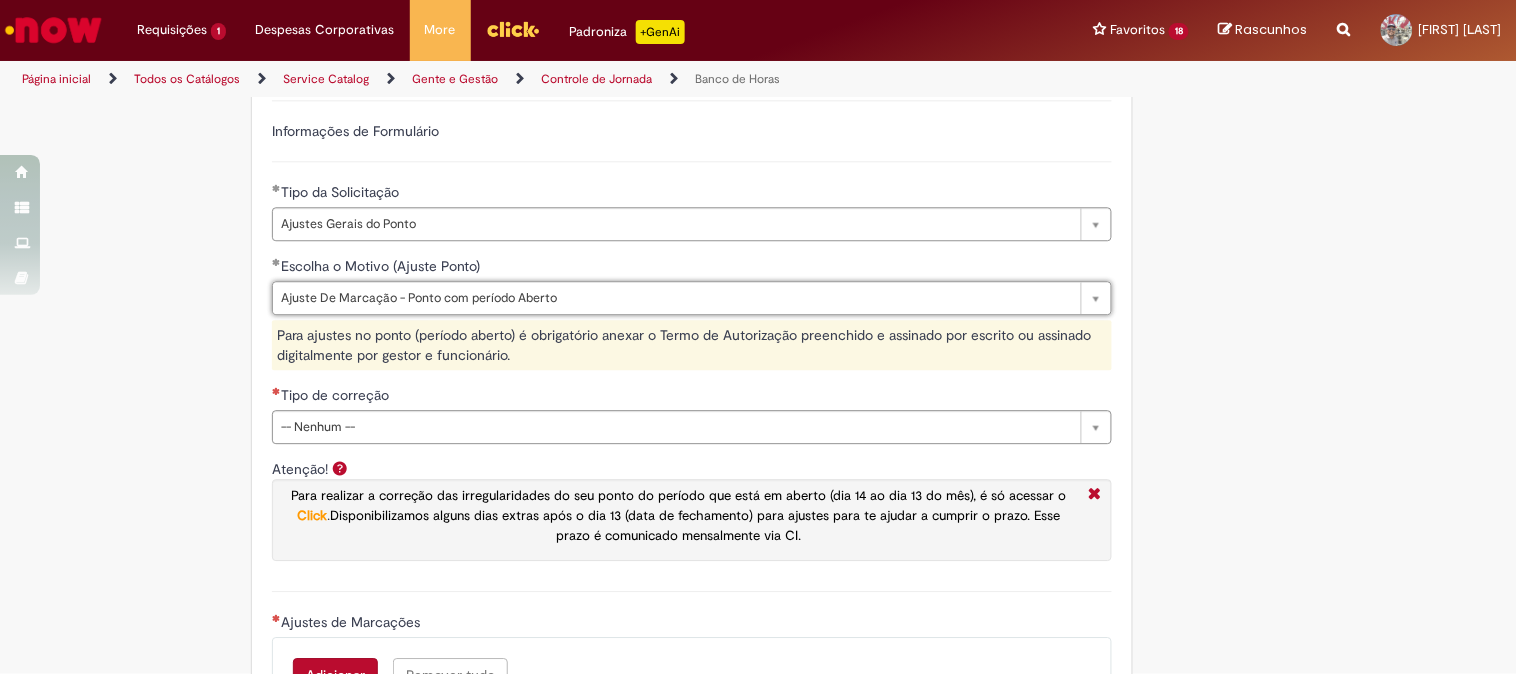 scroll, scrollTop: 1481, scrollLeft: 0, axis: vertical 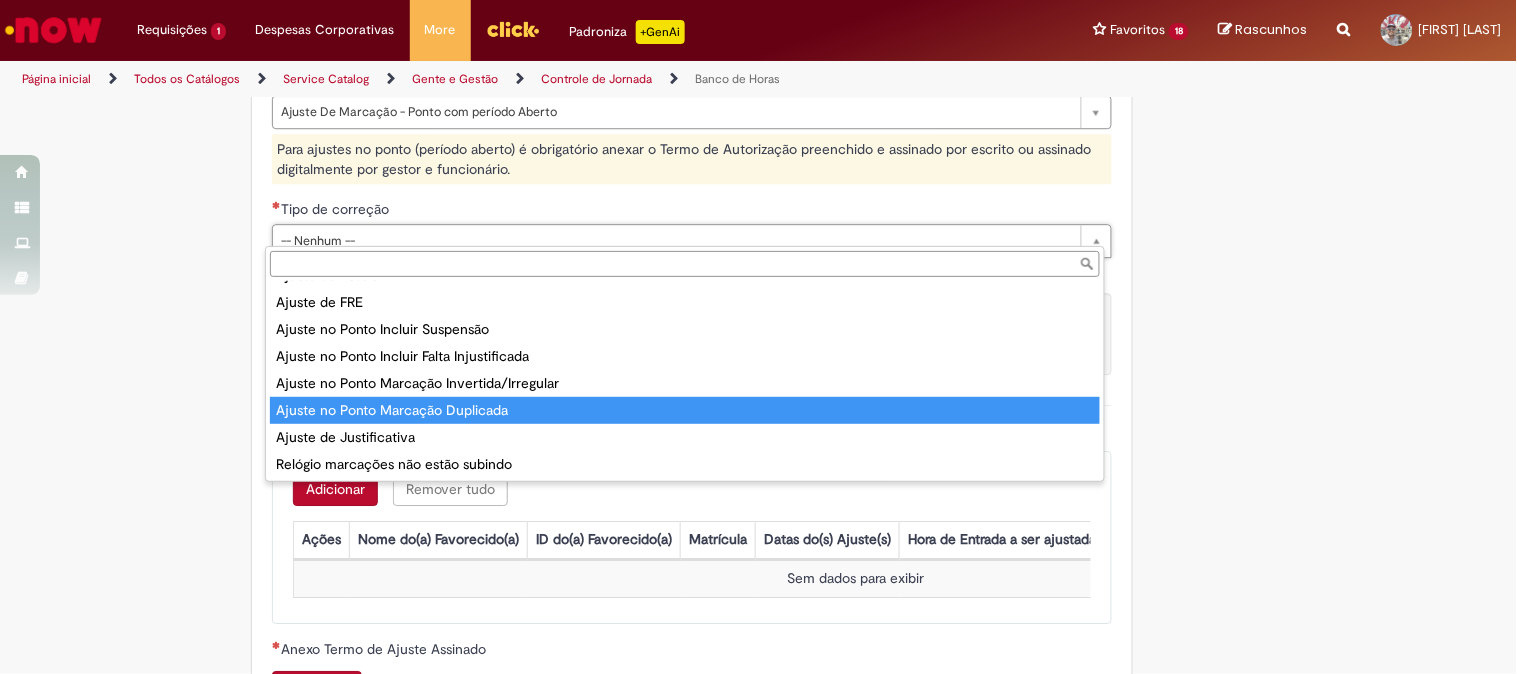 type on "**********" 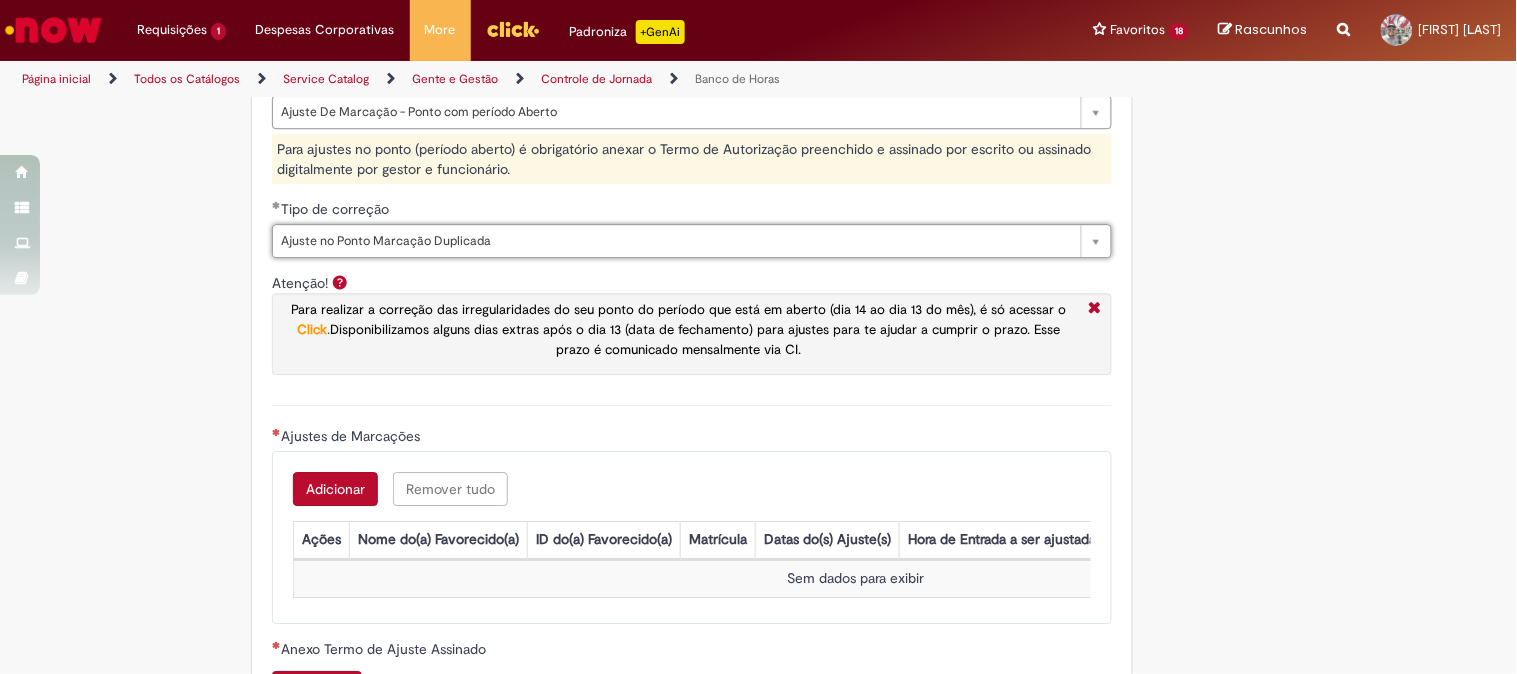 scroll, scrollTop: 1573, scrollLeft: 0, axis: vertical 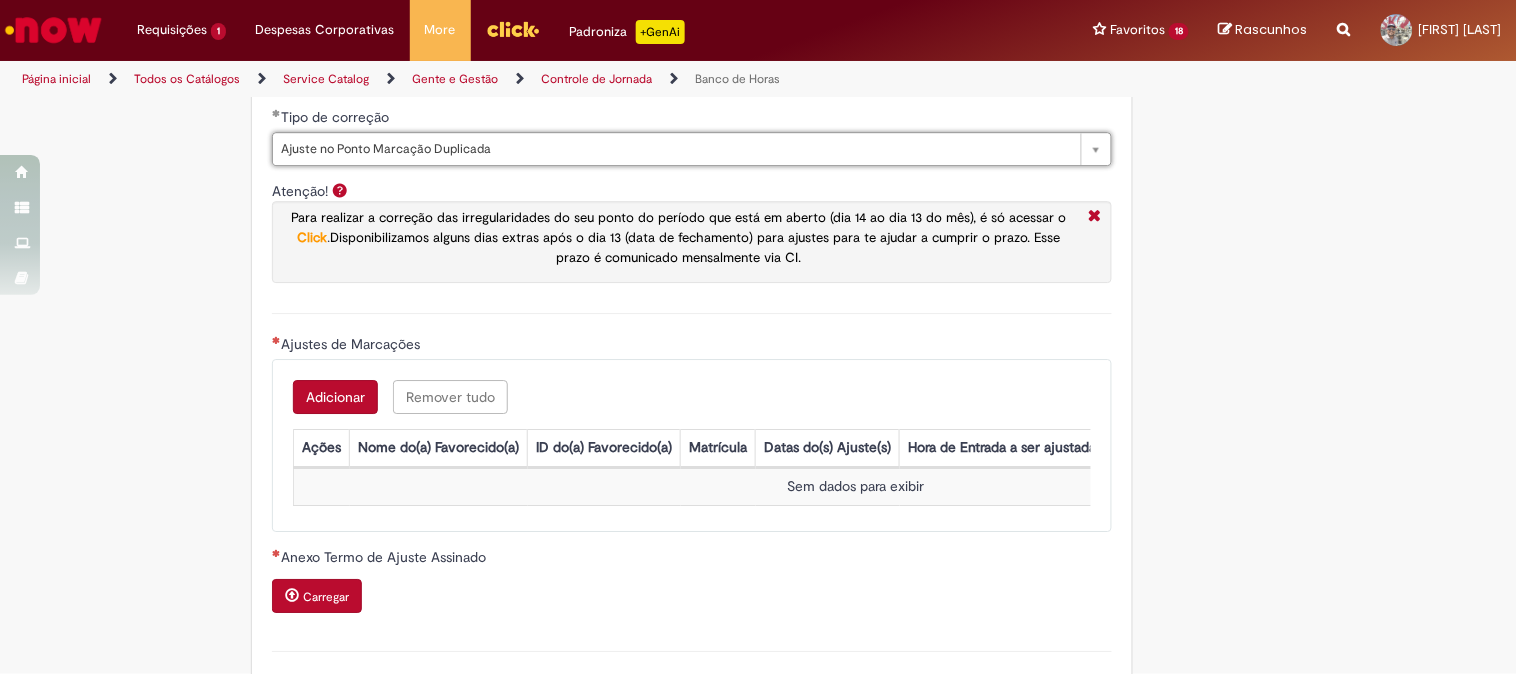 click on "Adicionar" at bounding box center [335, 397] 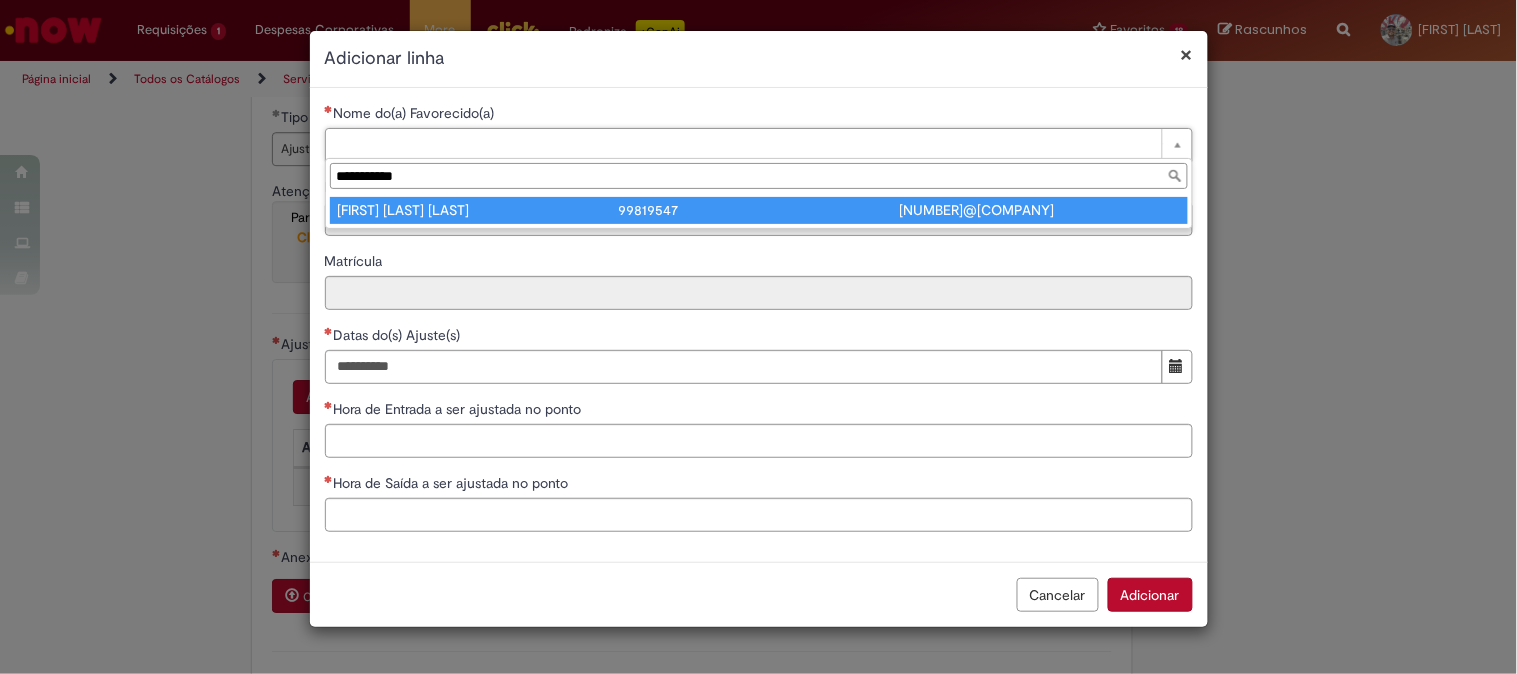 type on "**********" 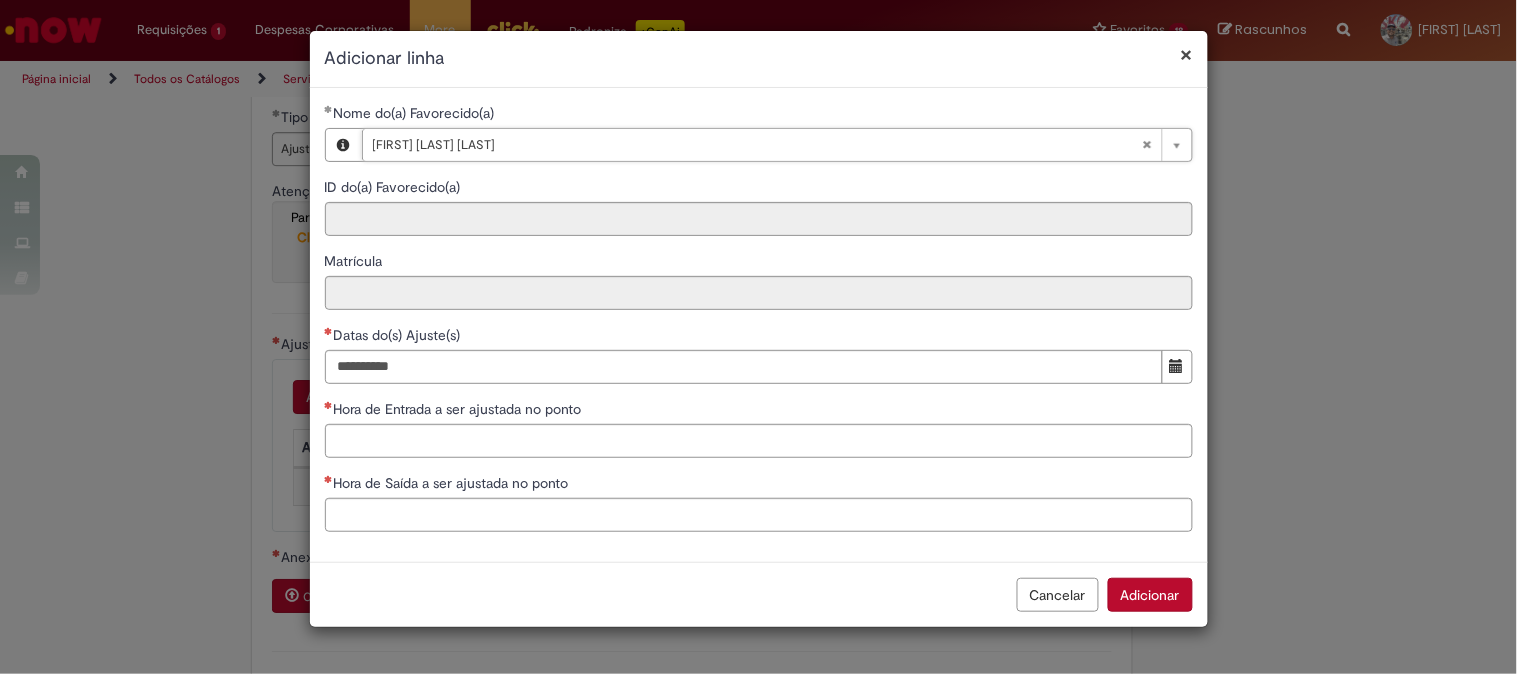 type on "********" 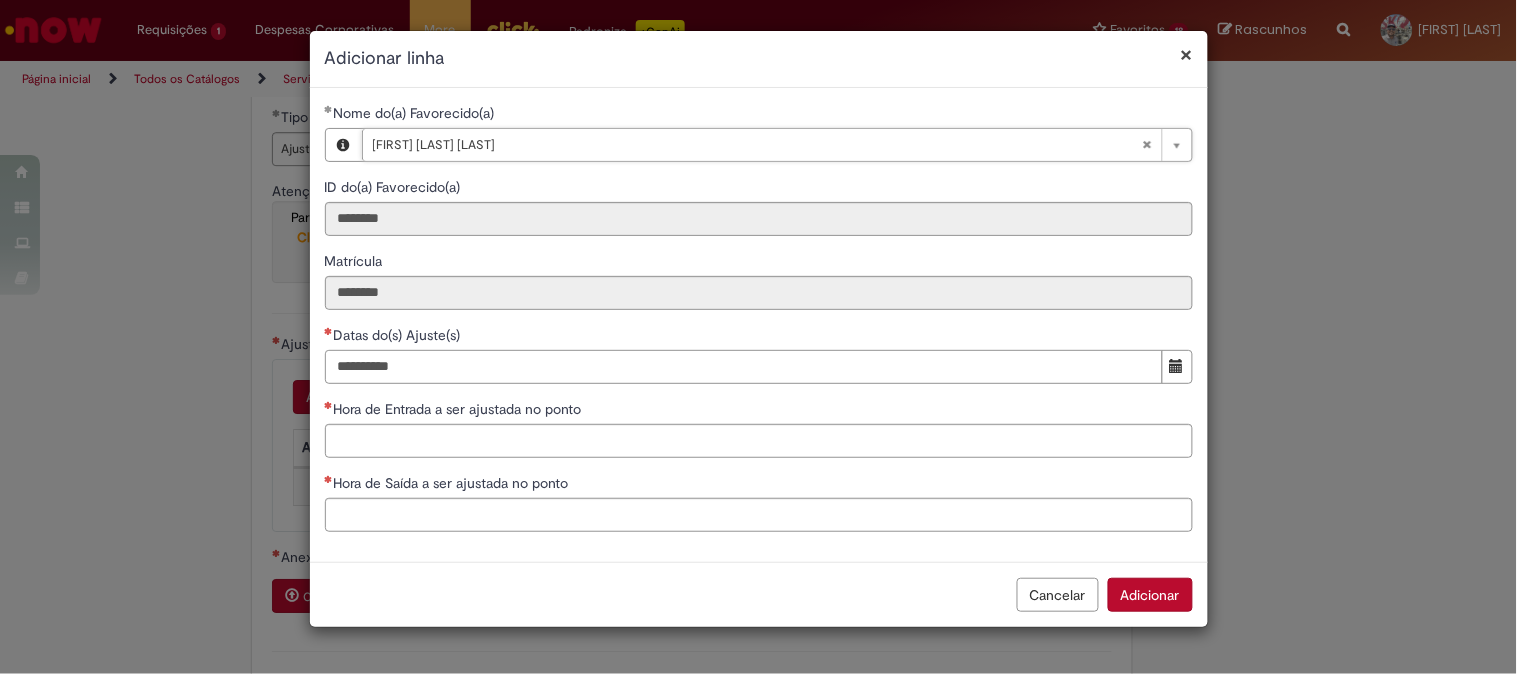 click on "Datas do(s) Ajuste(s)" at bounding box center [744, 367] 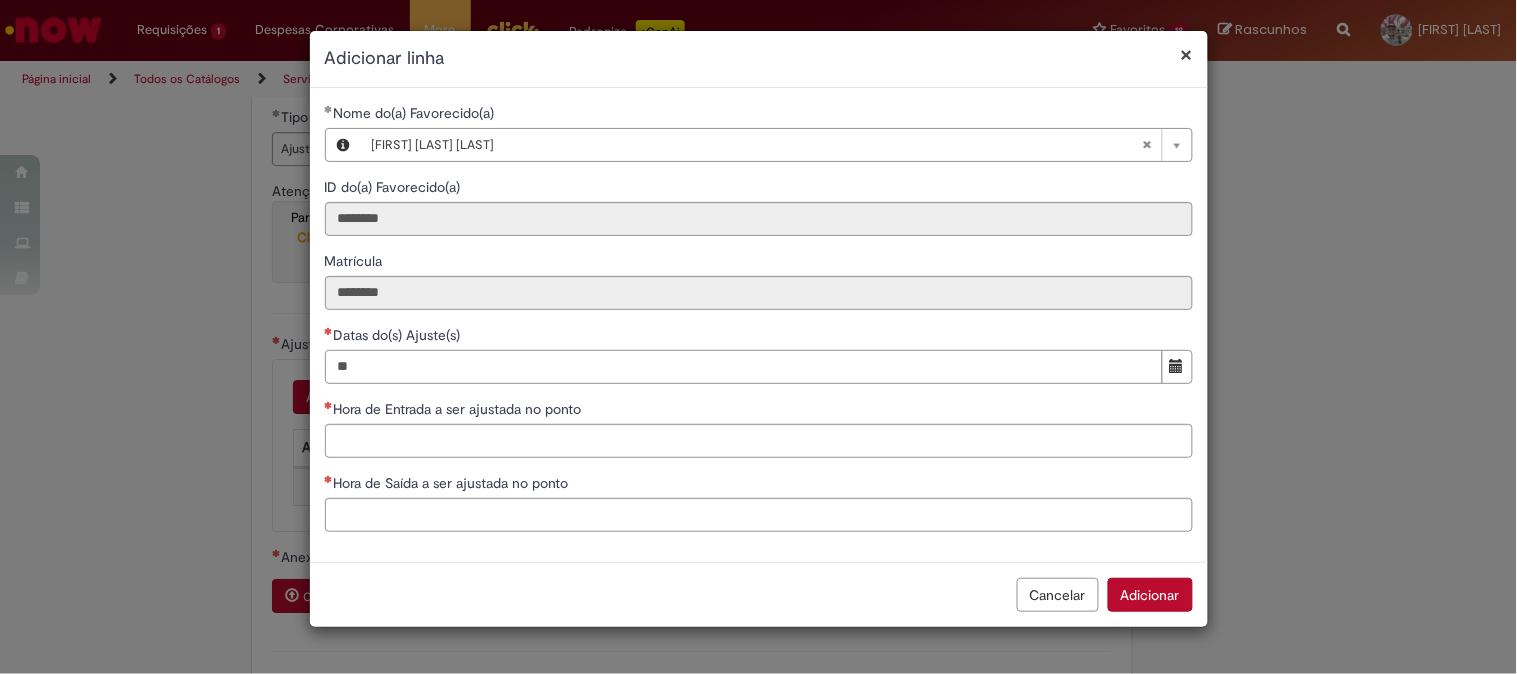 type on "**********" 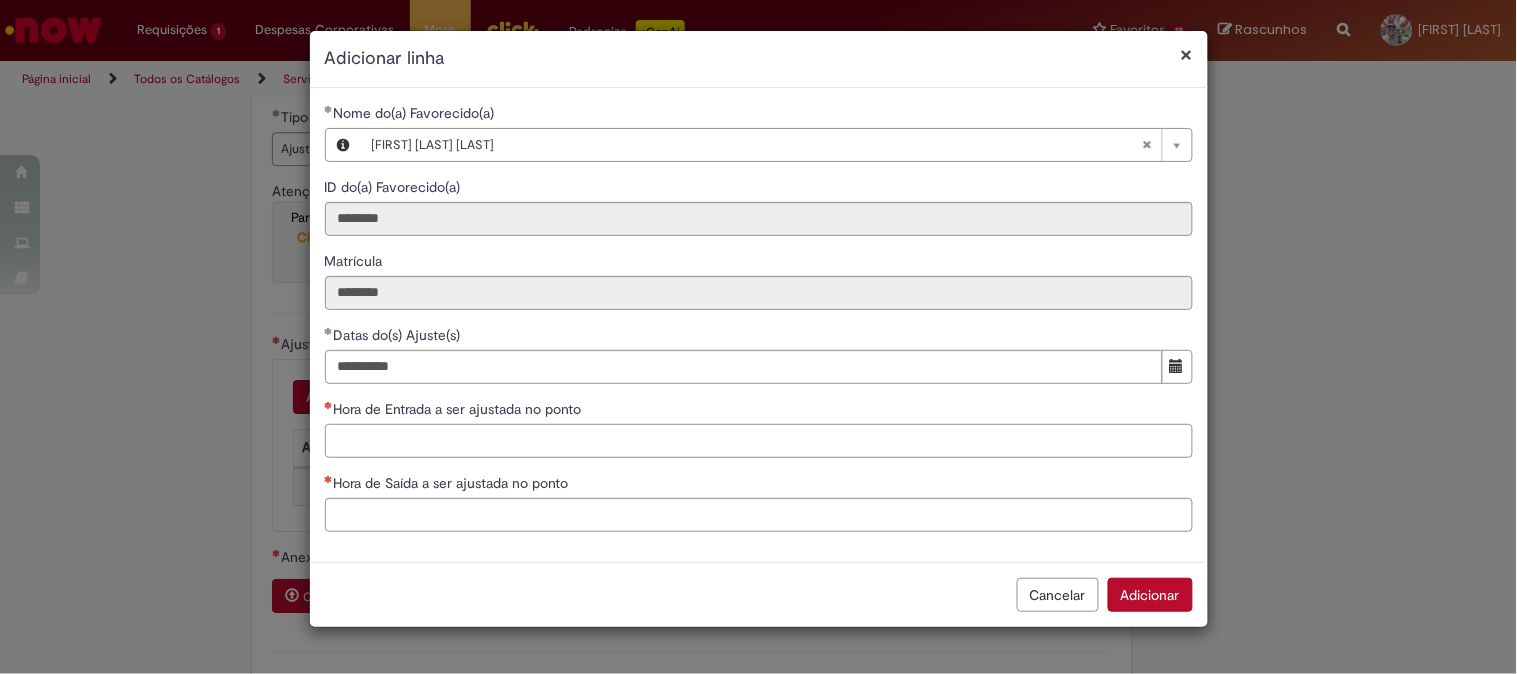 click on "Hora de Entrada a ser ajustada no ponto" at bounding box center (759, 441) 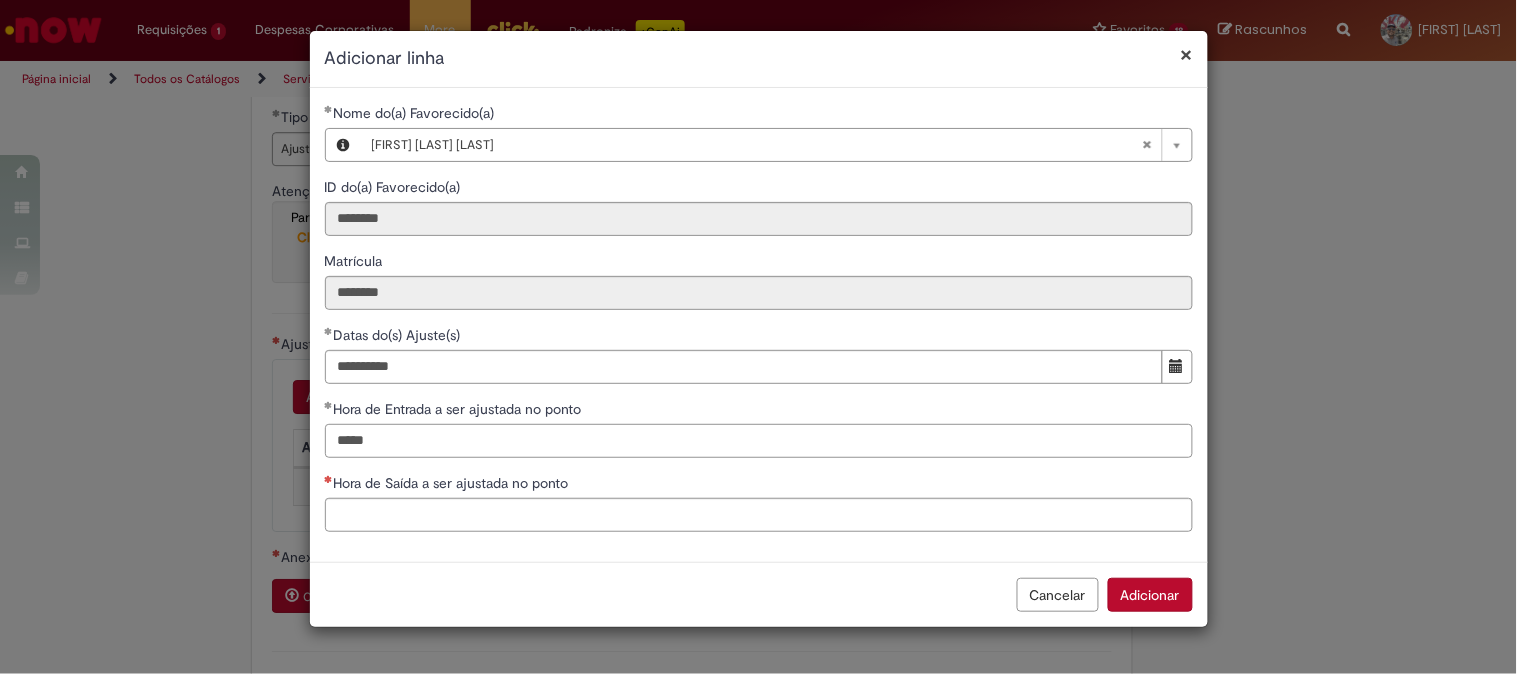 type on "*****" 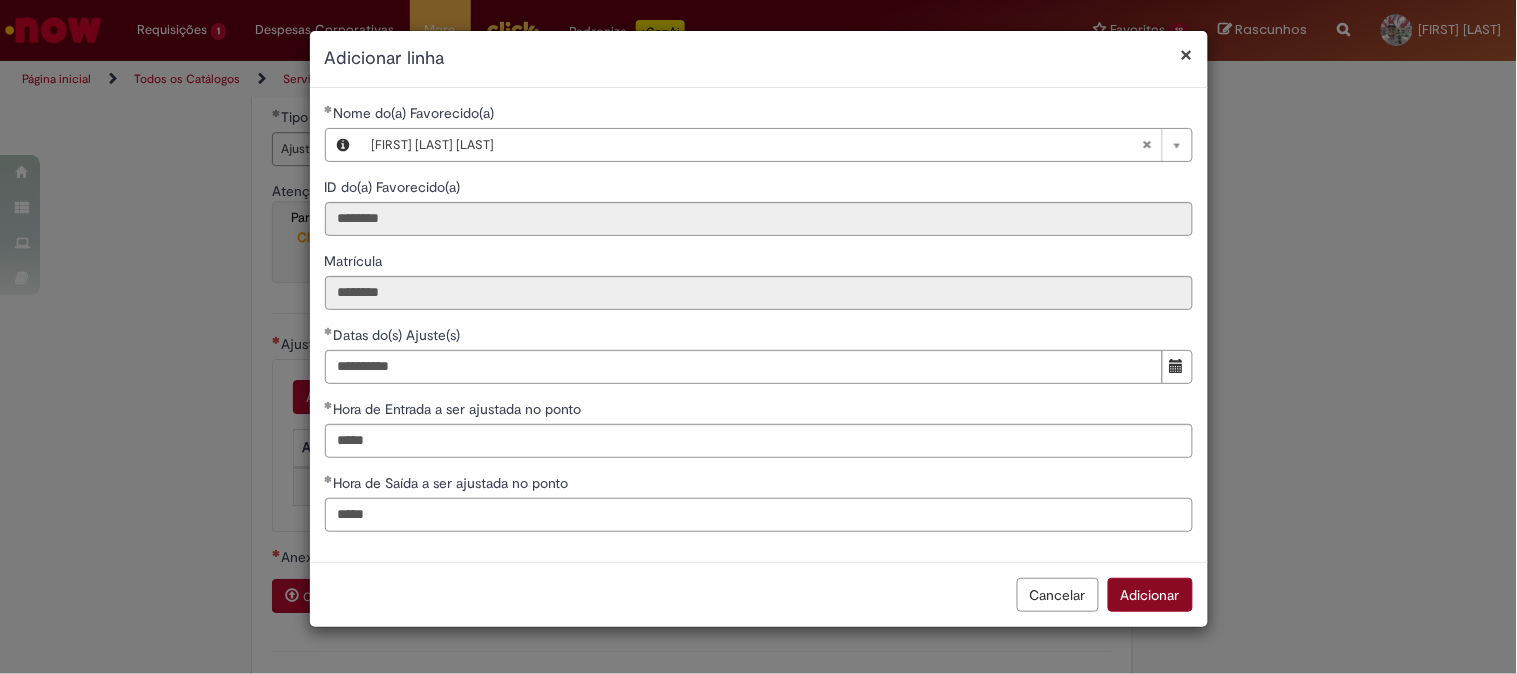 type on "*****" 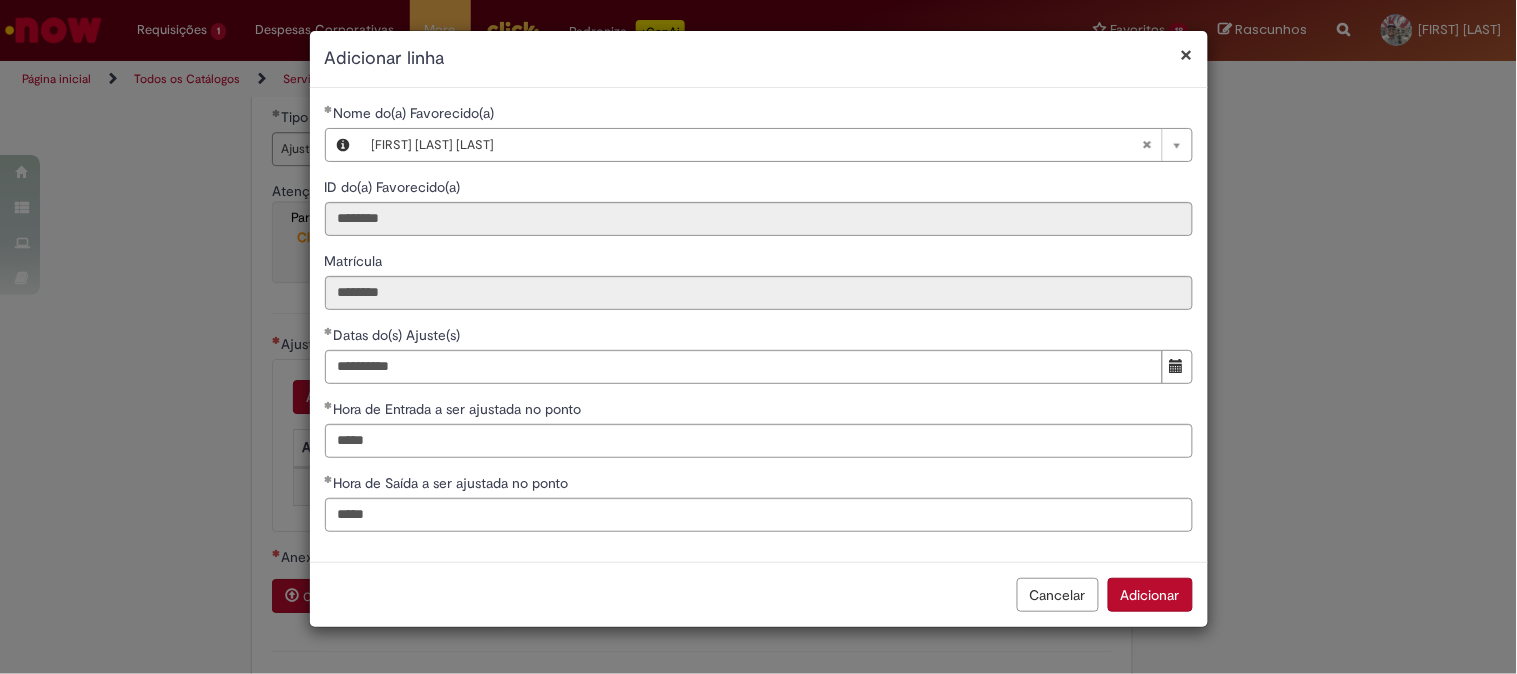 click on "Adicionar" at bounding box center (1150, 595) 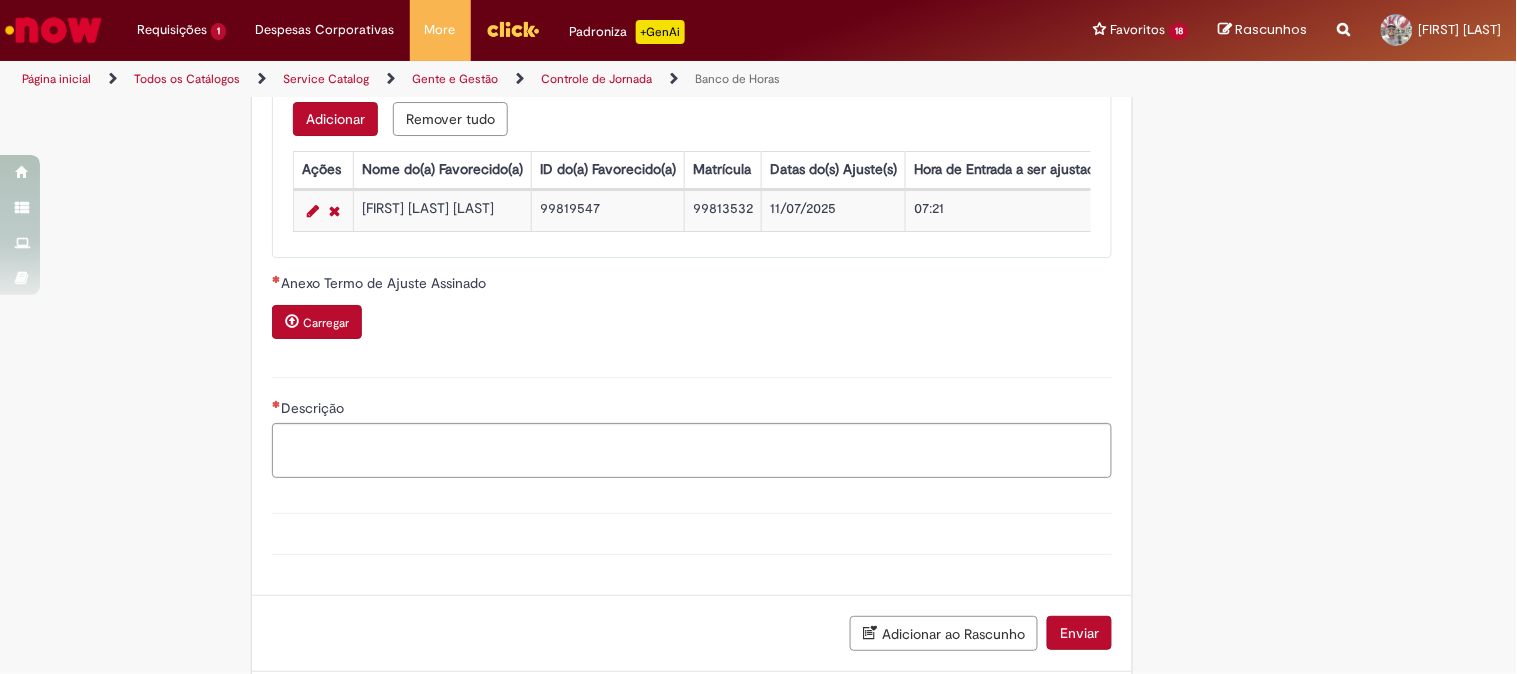 scroll, scrollTop: 1943, scrollLeft: 0, axis: vertical 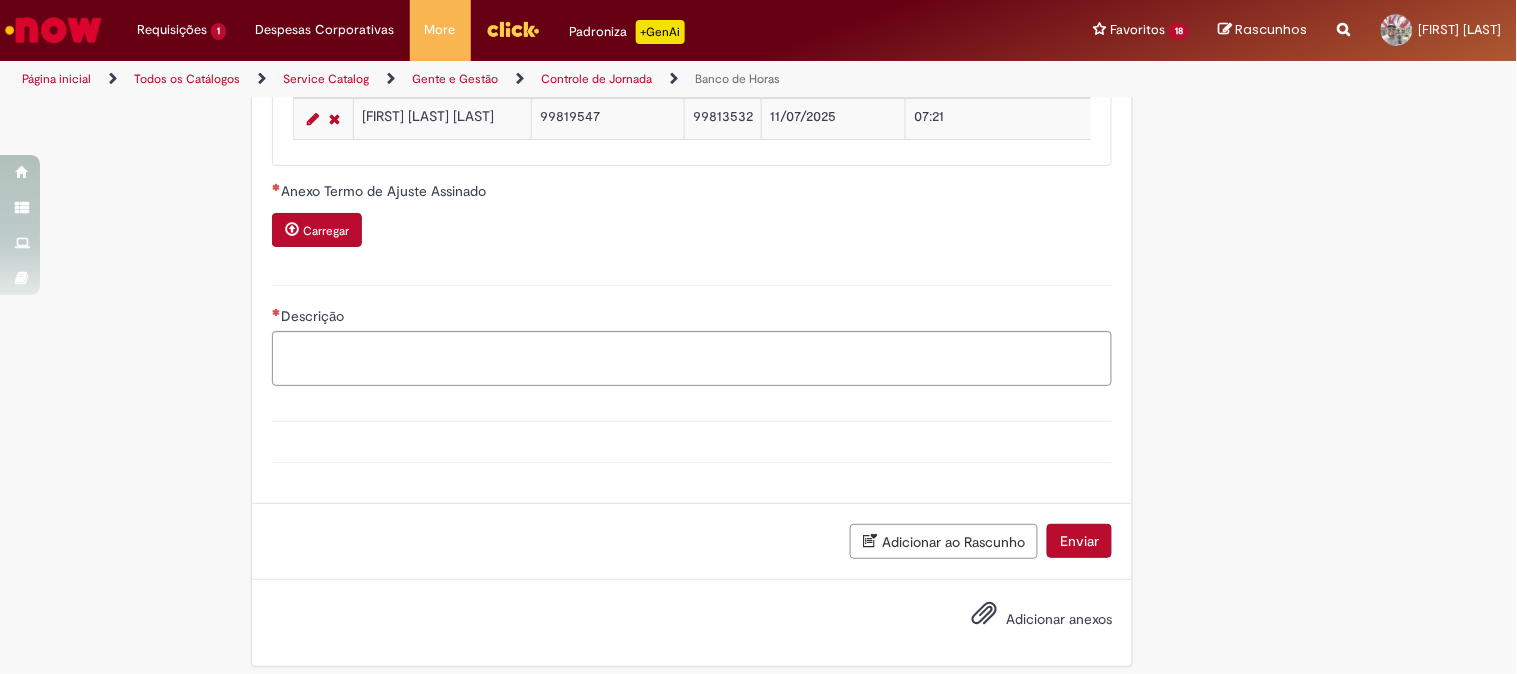 click on "Carregar" at bounding box center [326, 231] 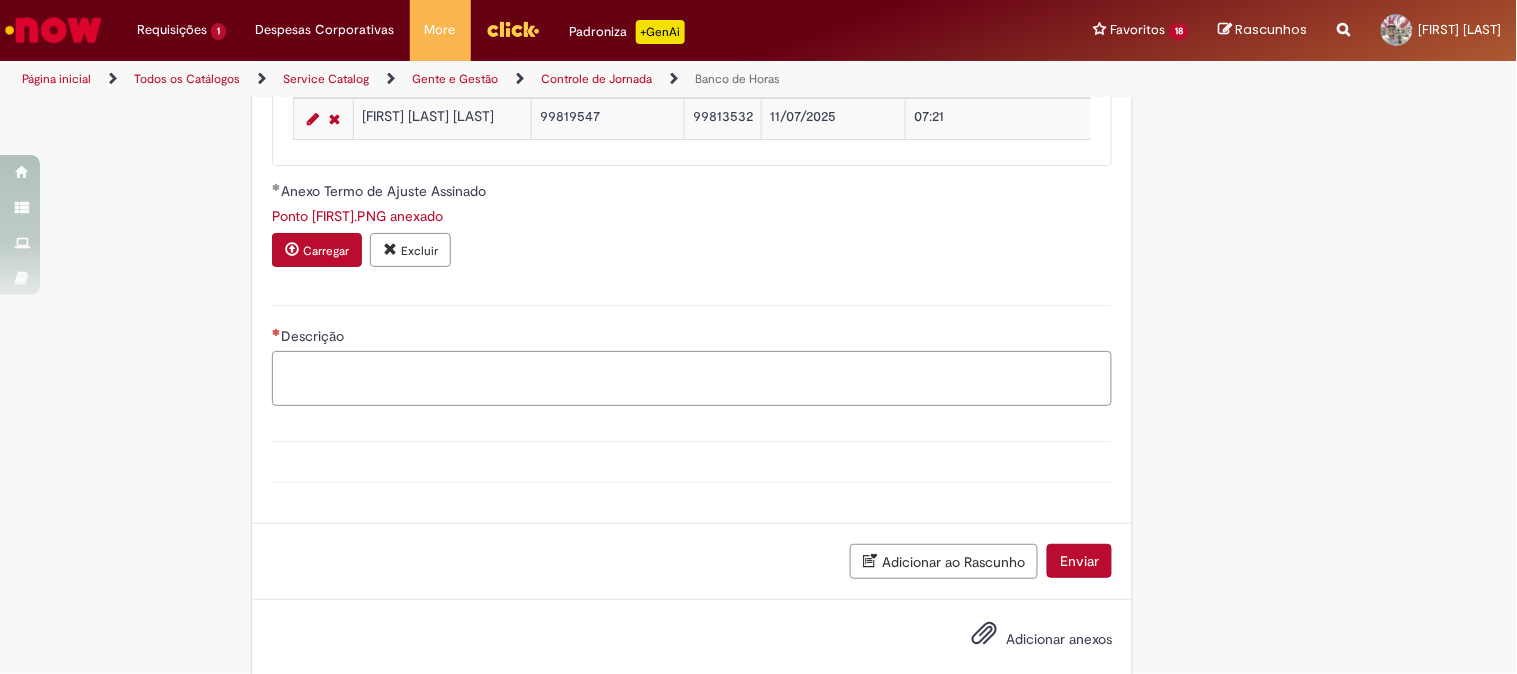 click on "Descrição" at bounding box center (692, 378) 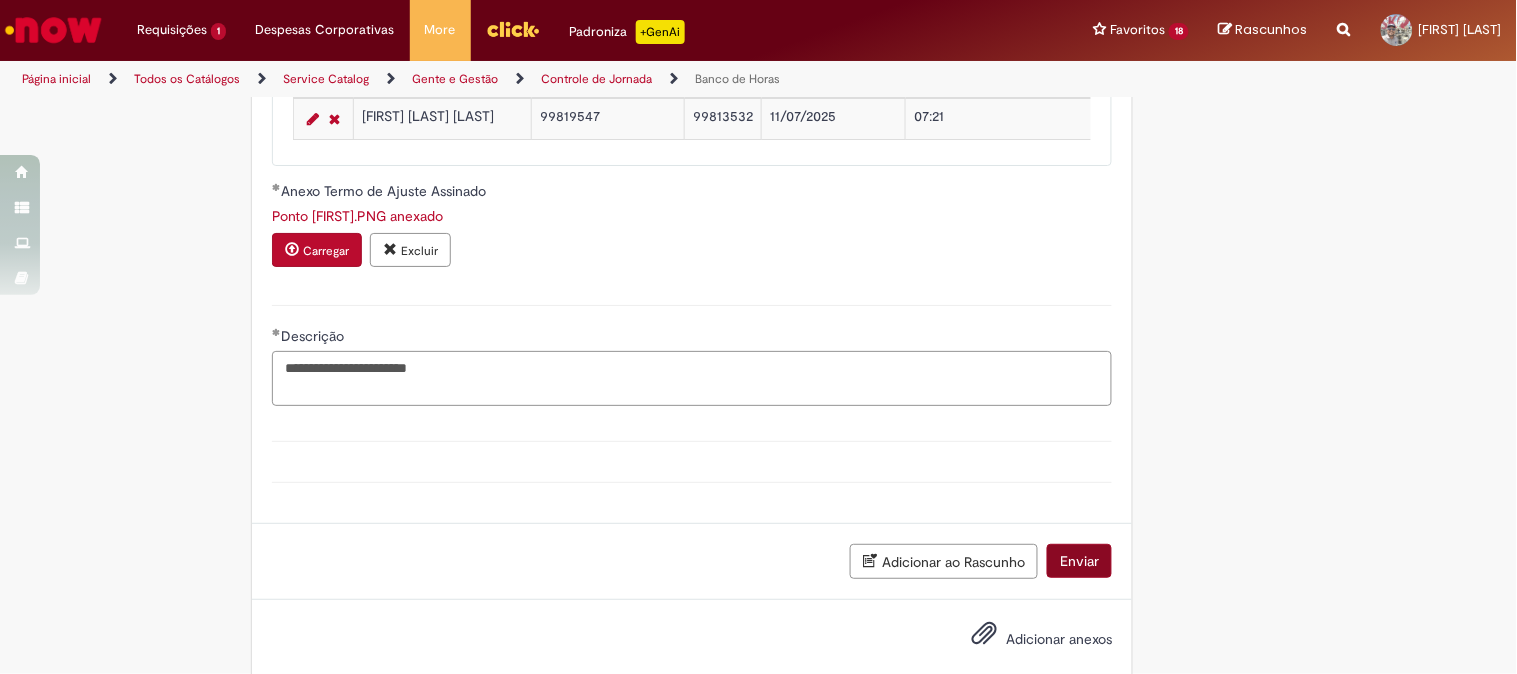 type on "**********" 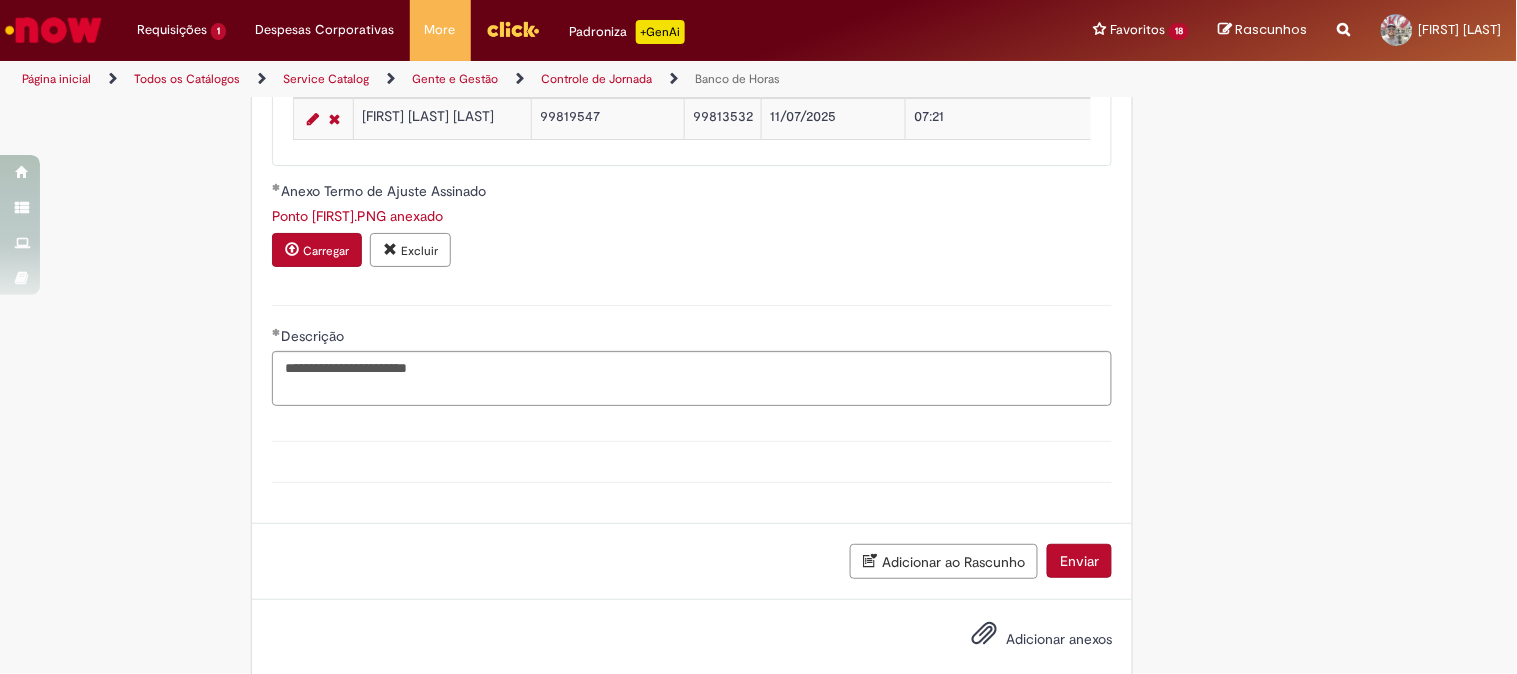click on "Enviar" at bounding box center [1079, 561] 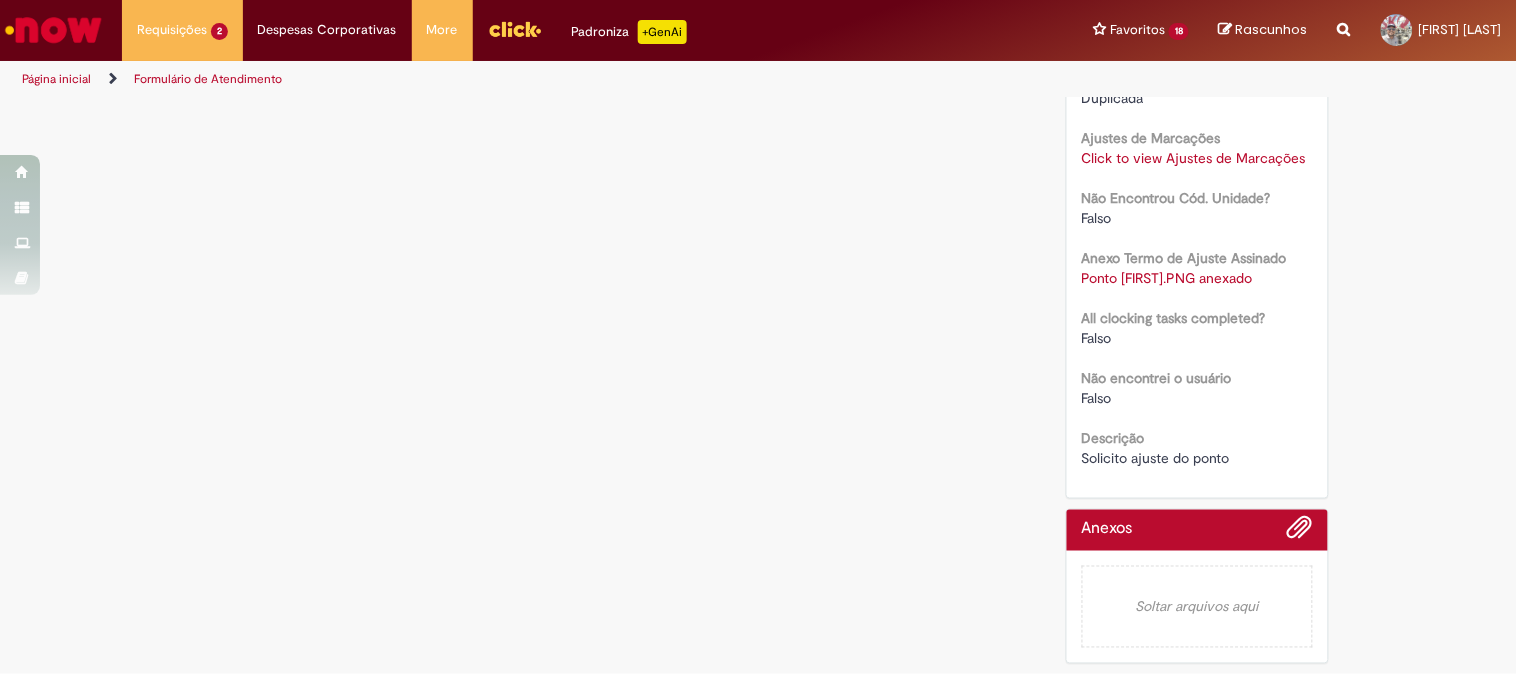 scroll, scrollTop: 0, scrollLeft: 0, axis: both 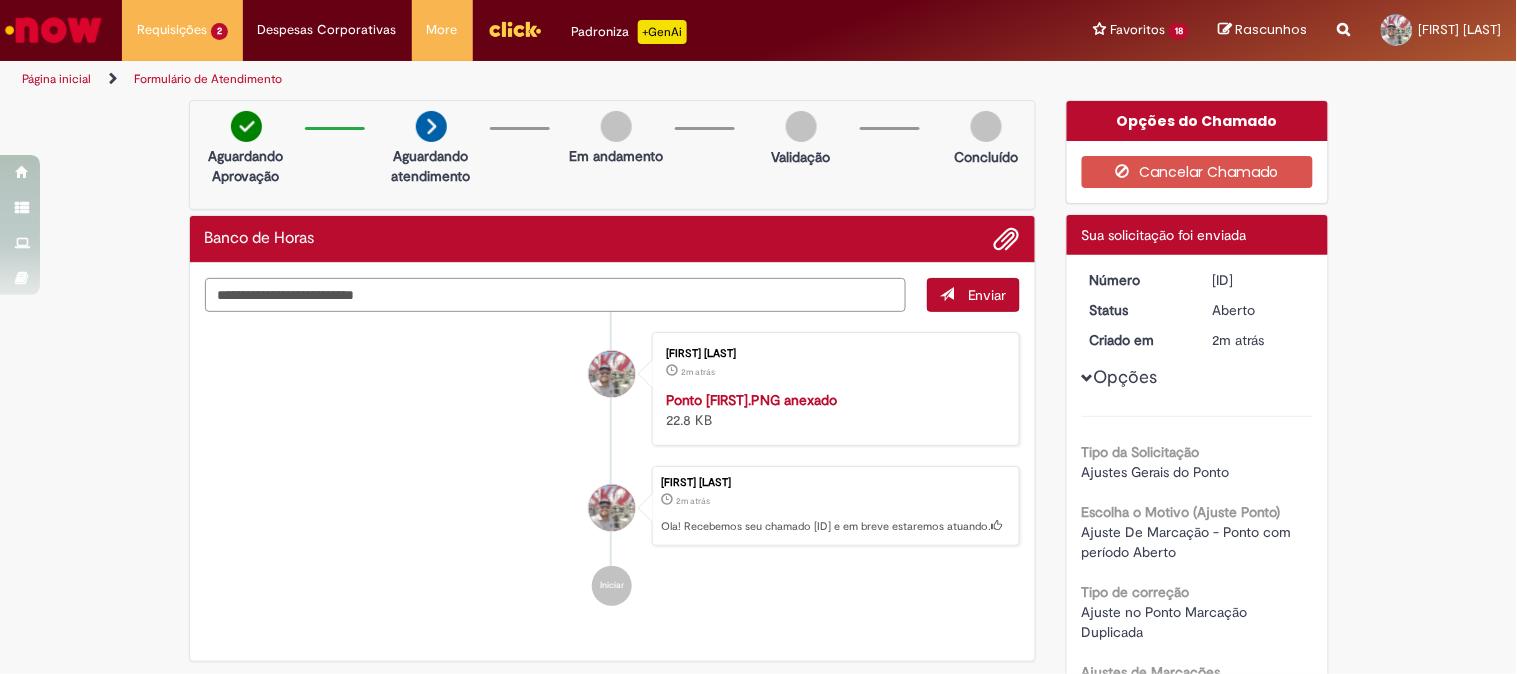 click at bounding box center [556, 295] 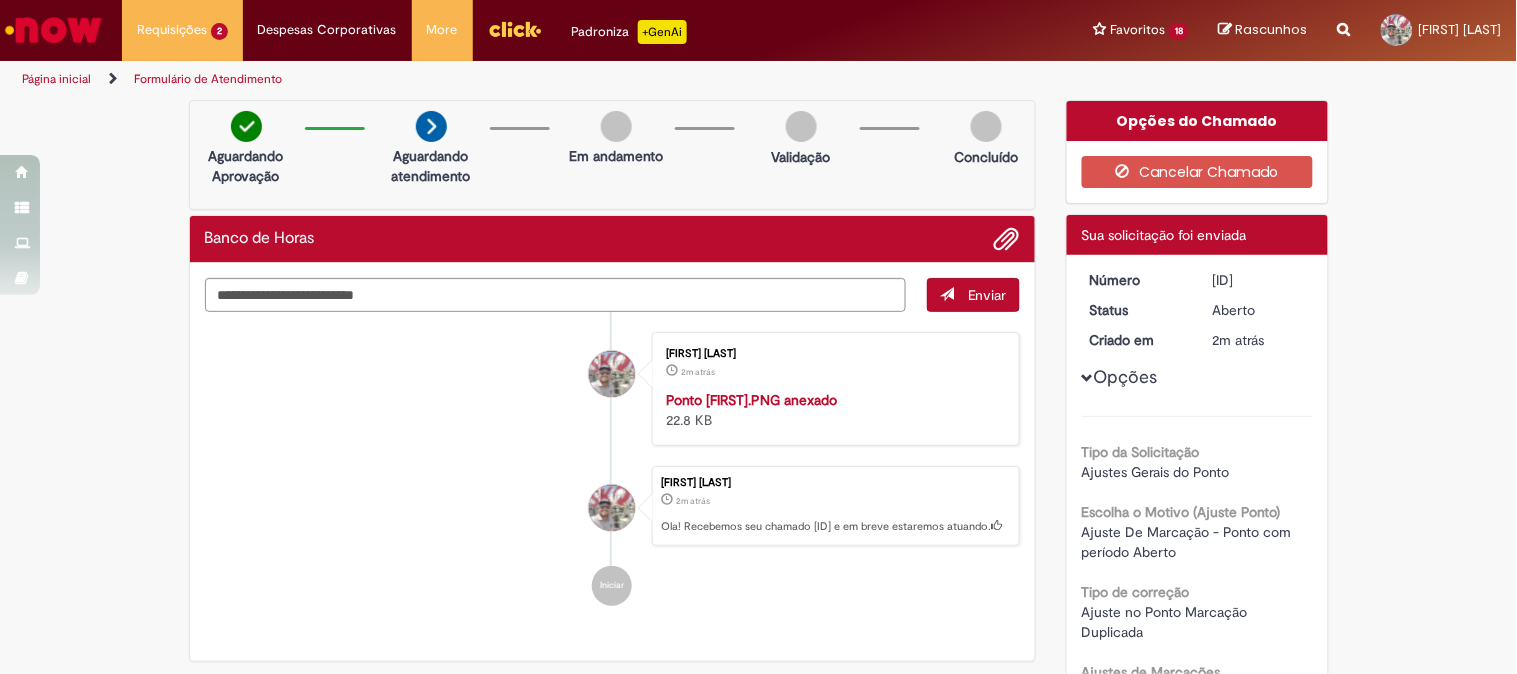 click on "[FIRST] [LAST]
2m atrás 2 minutos atrás
Ponto Ana Melicia.PNG  22.8 KB
[FIRST] [LAST]
2m atrás 2 minutos atrás
Ola! Recebemos seu chamado SR000440106 e em breve estaremos atuando.
Iniciar" at bounding box center [613, 469] 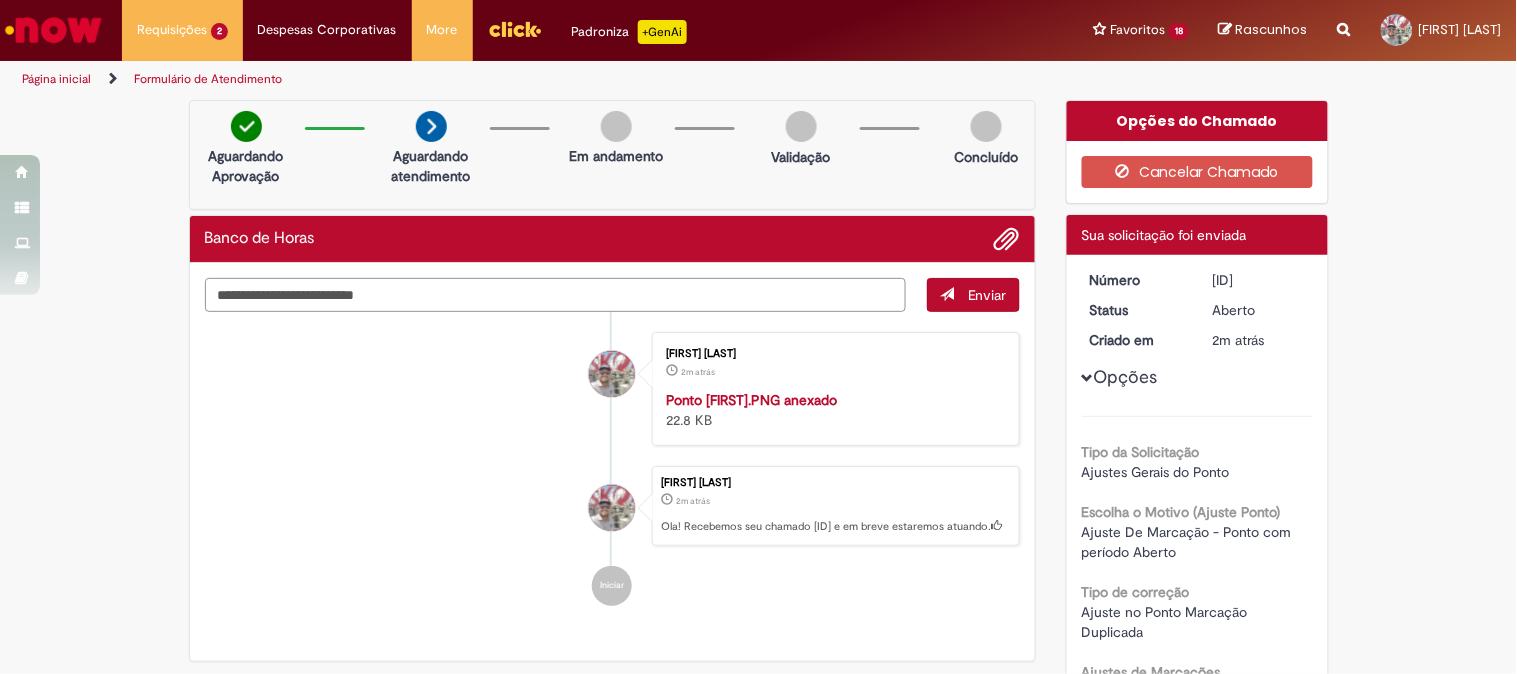 click at bounding box center (556, 295) 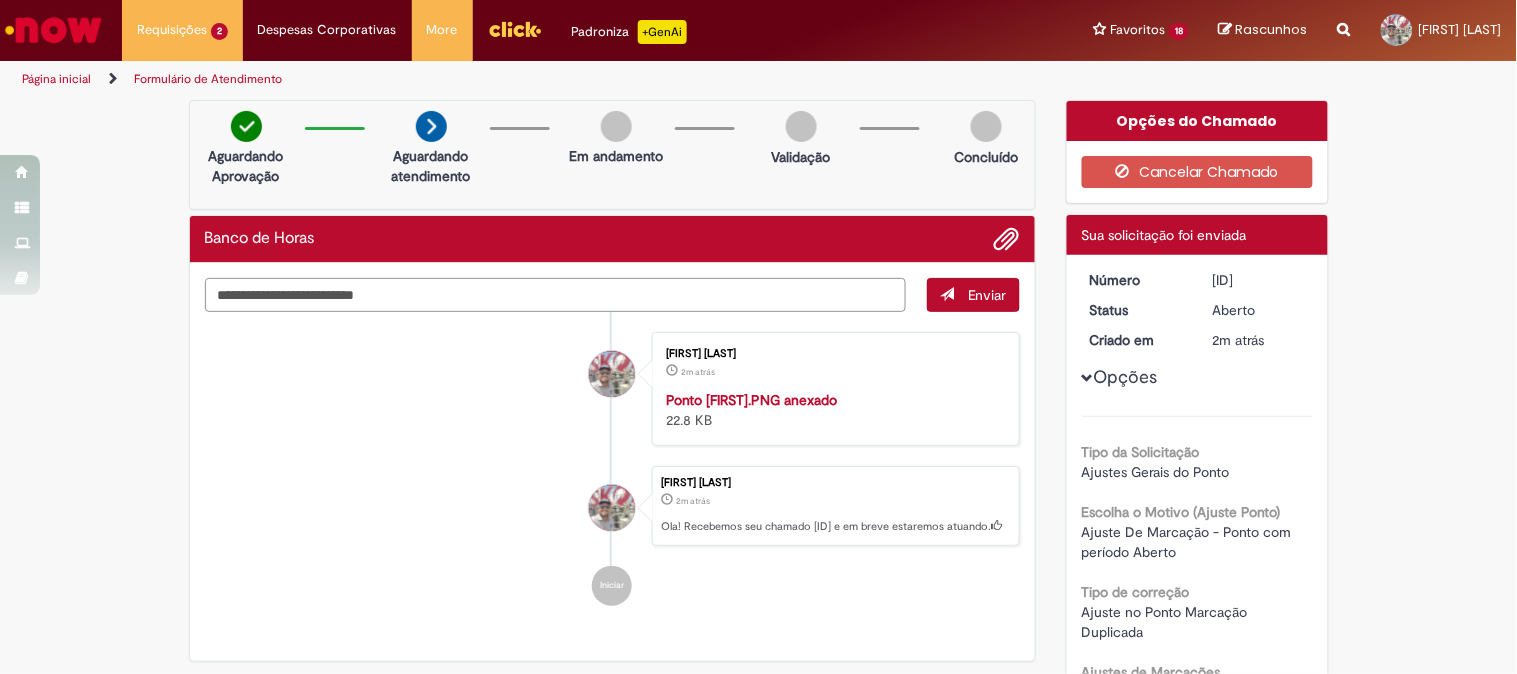 click at bounding box center [556, 295] 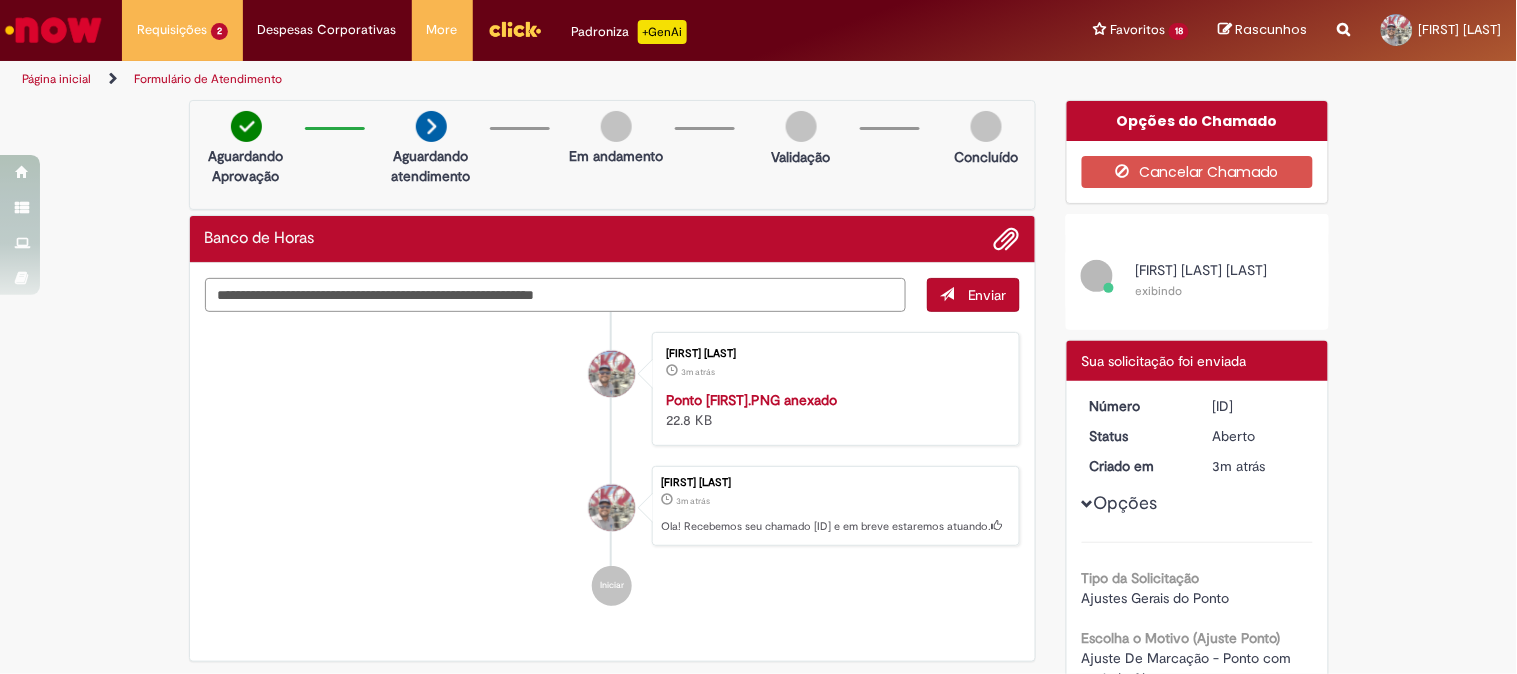 type on "**********" 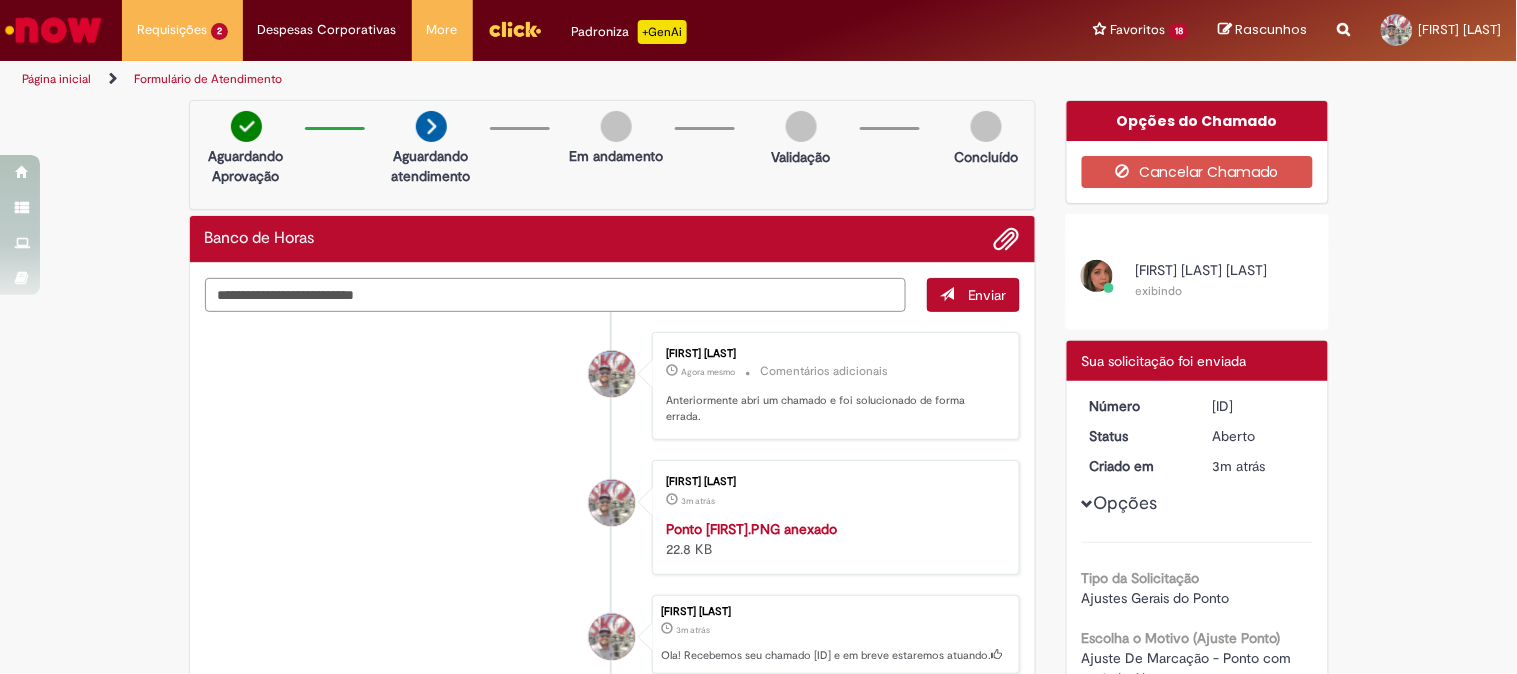 click at bounding box center [556, 295] 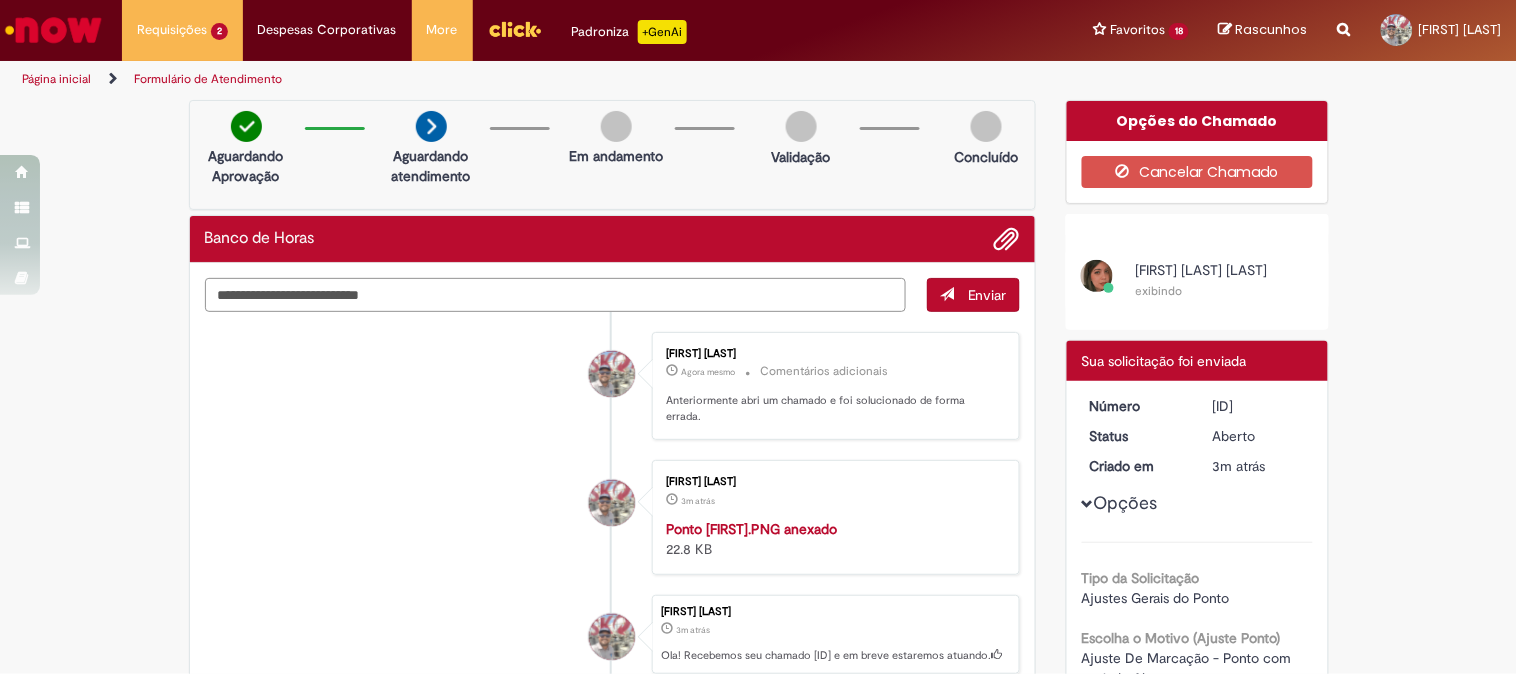 type on "**********" 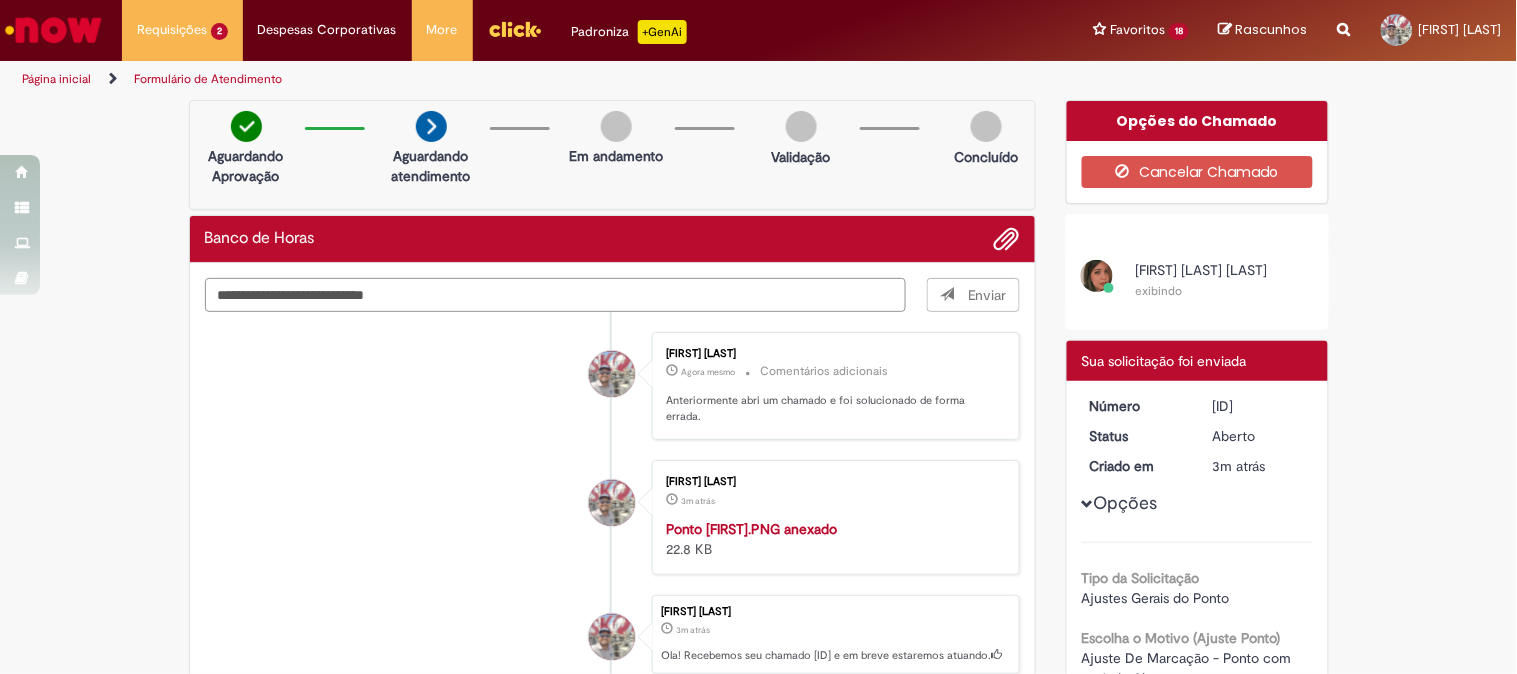type 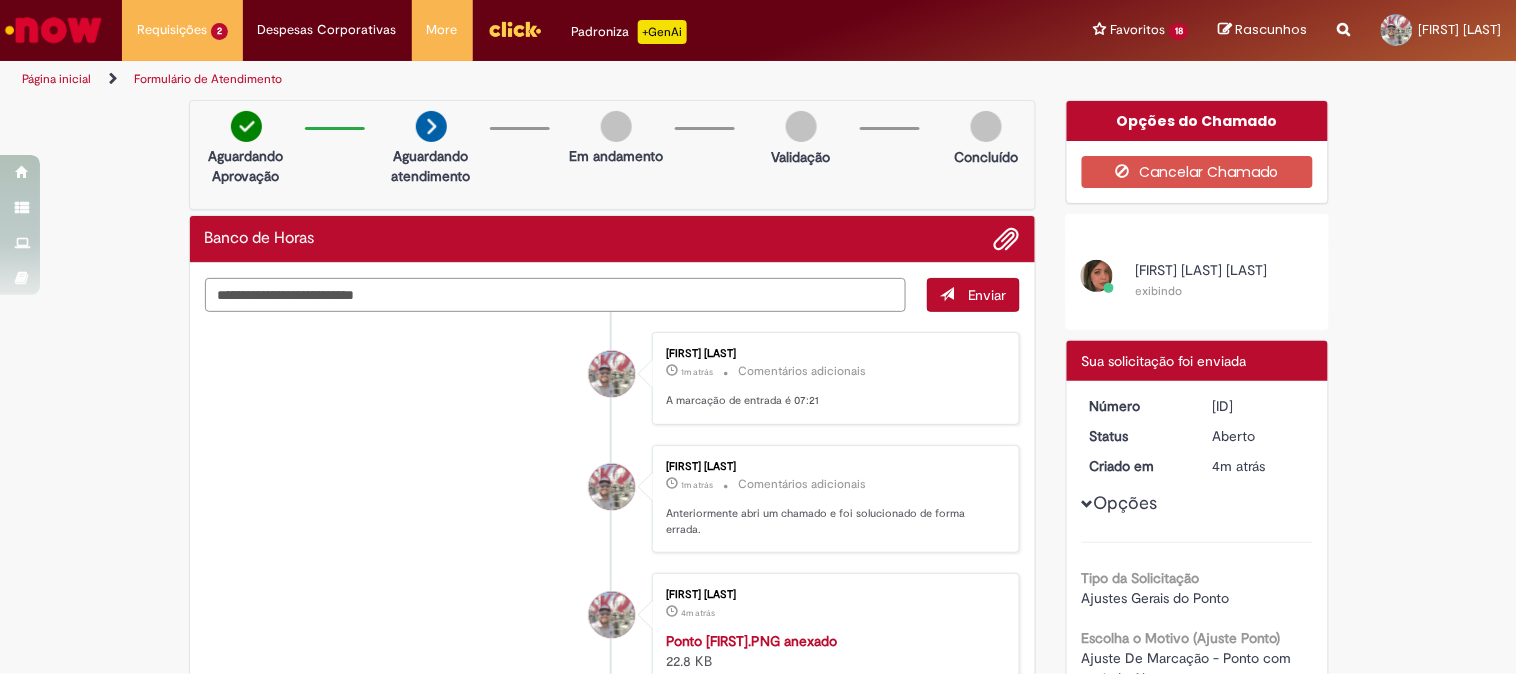 scroll, scrollTop: 185, scrollLeft: 0, axis: vertical 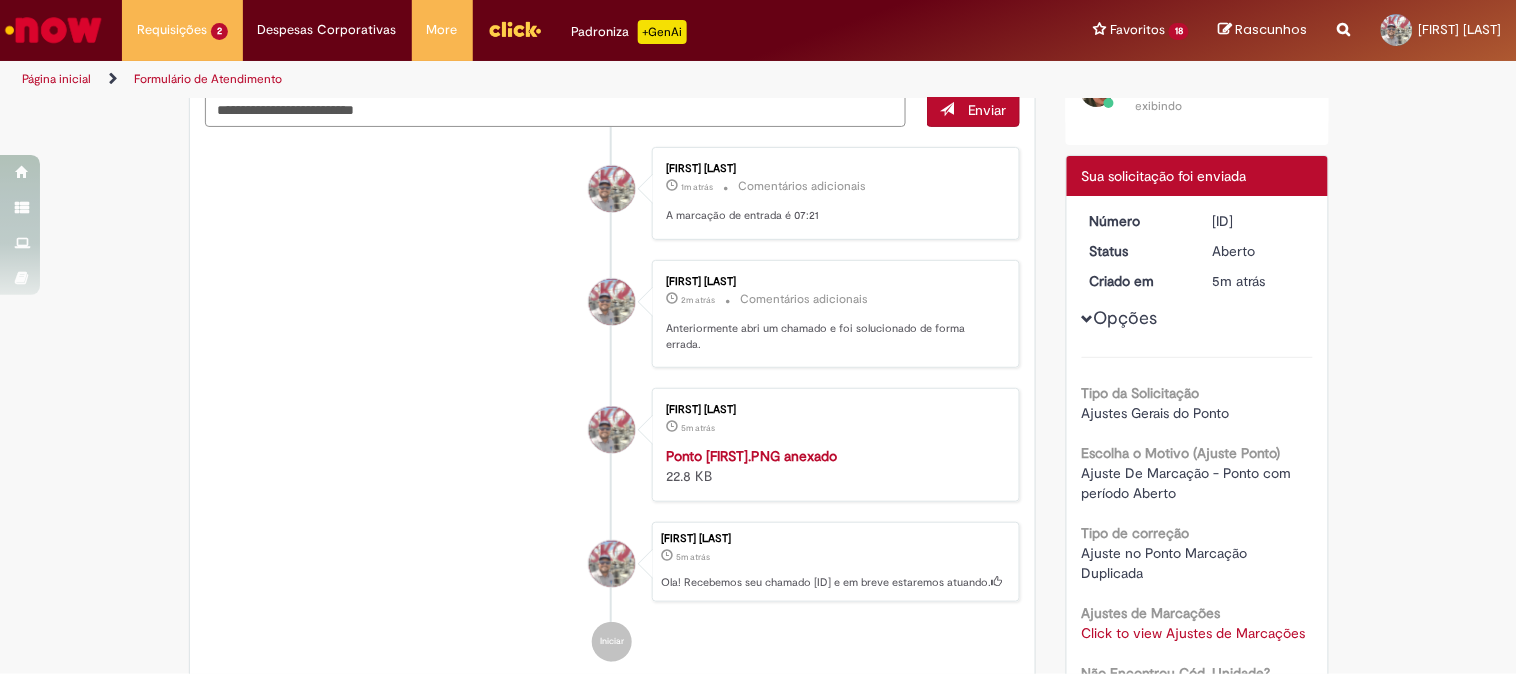 click on "[FIRST] [LAST]
2m atrás 2 minutos atrás     Comentários adicionais
Anteriormente abri um chamado e foi solucionado de forma errada." at bounding box center [613, 314] 